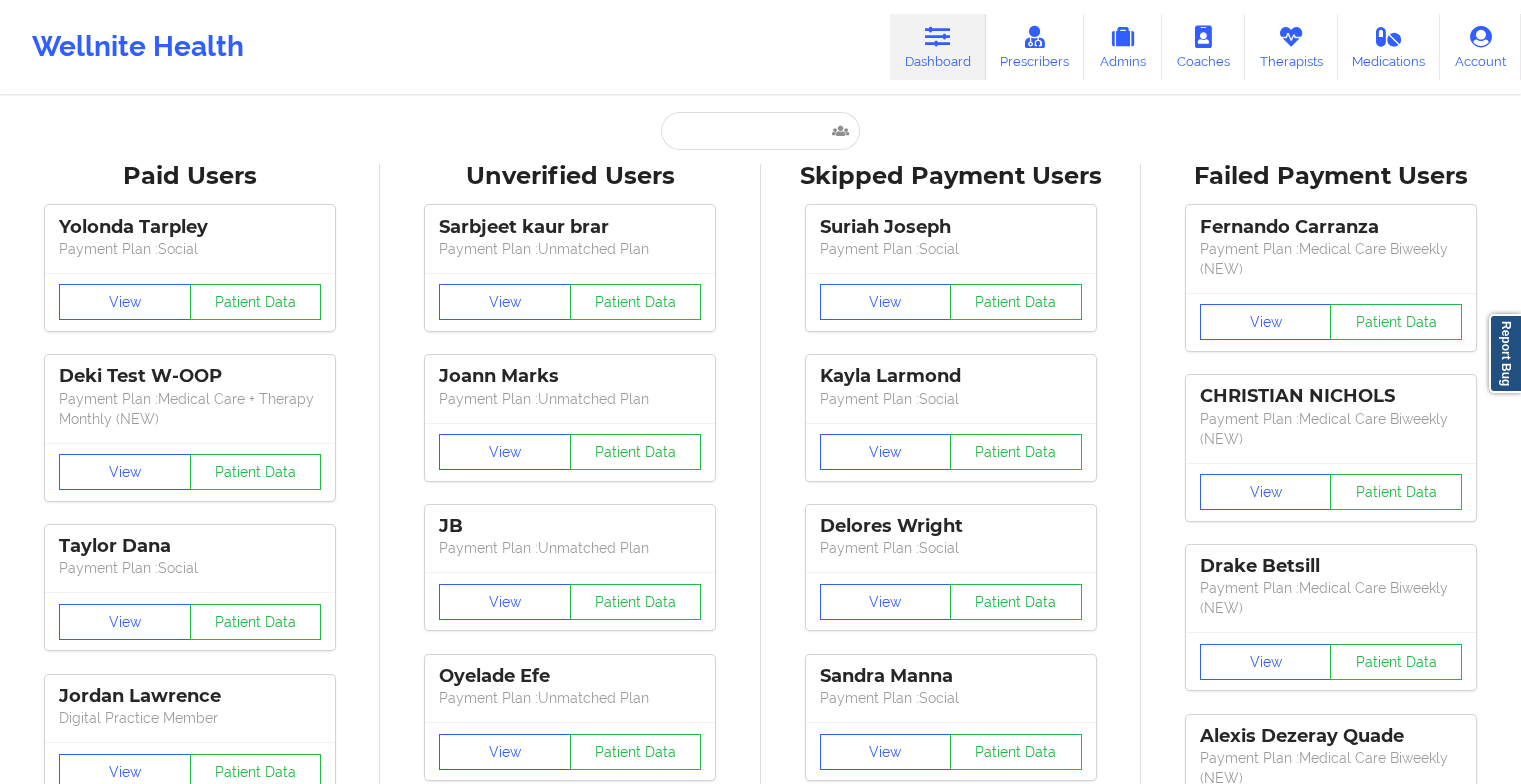 scroll, scrollTop: 0, scrollLeft: 0, axis: both 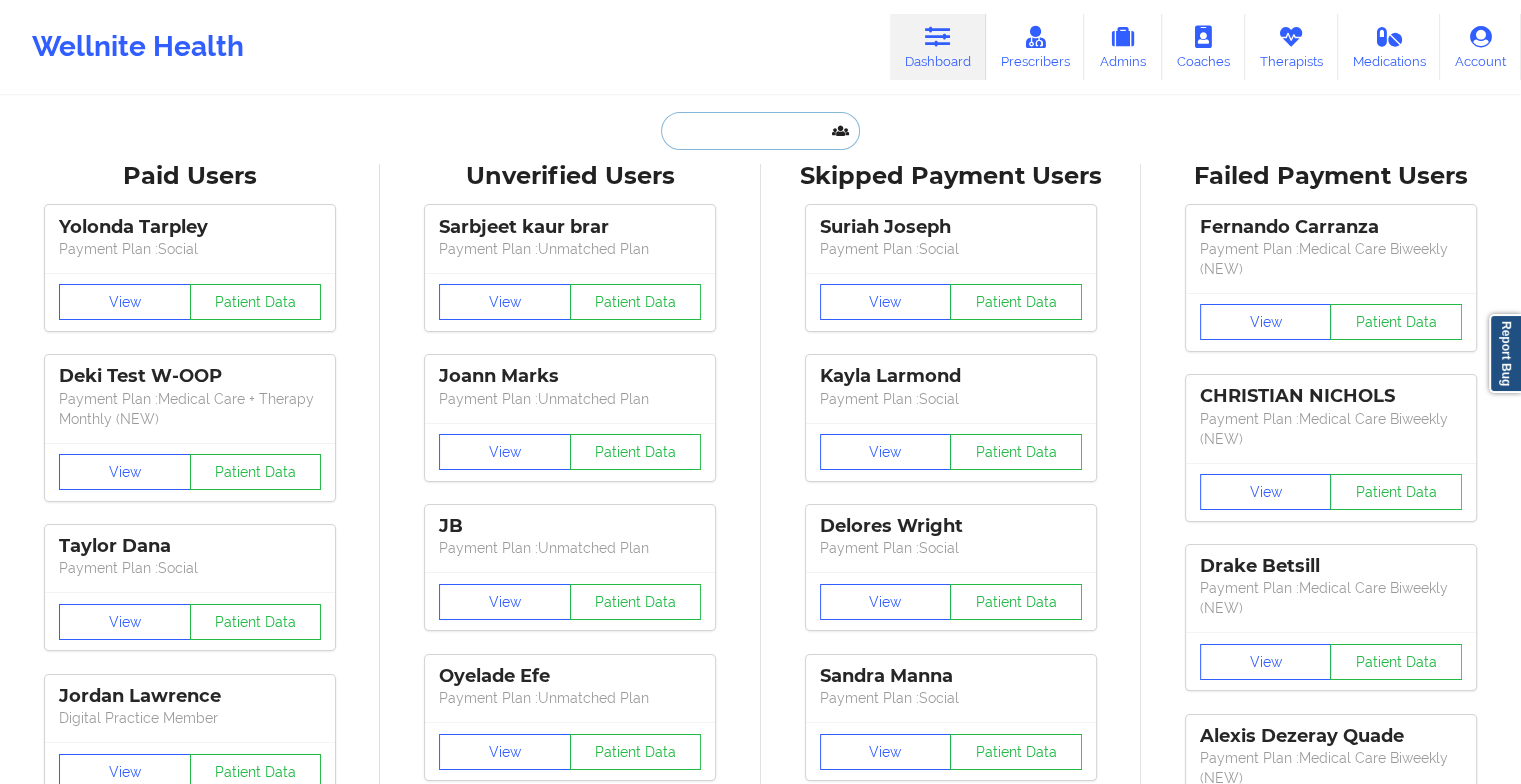 click at bounding box center [760, 131] 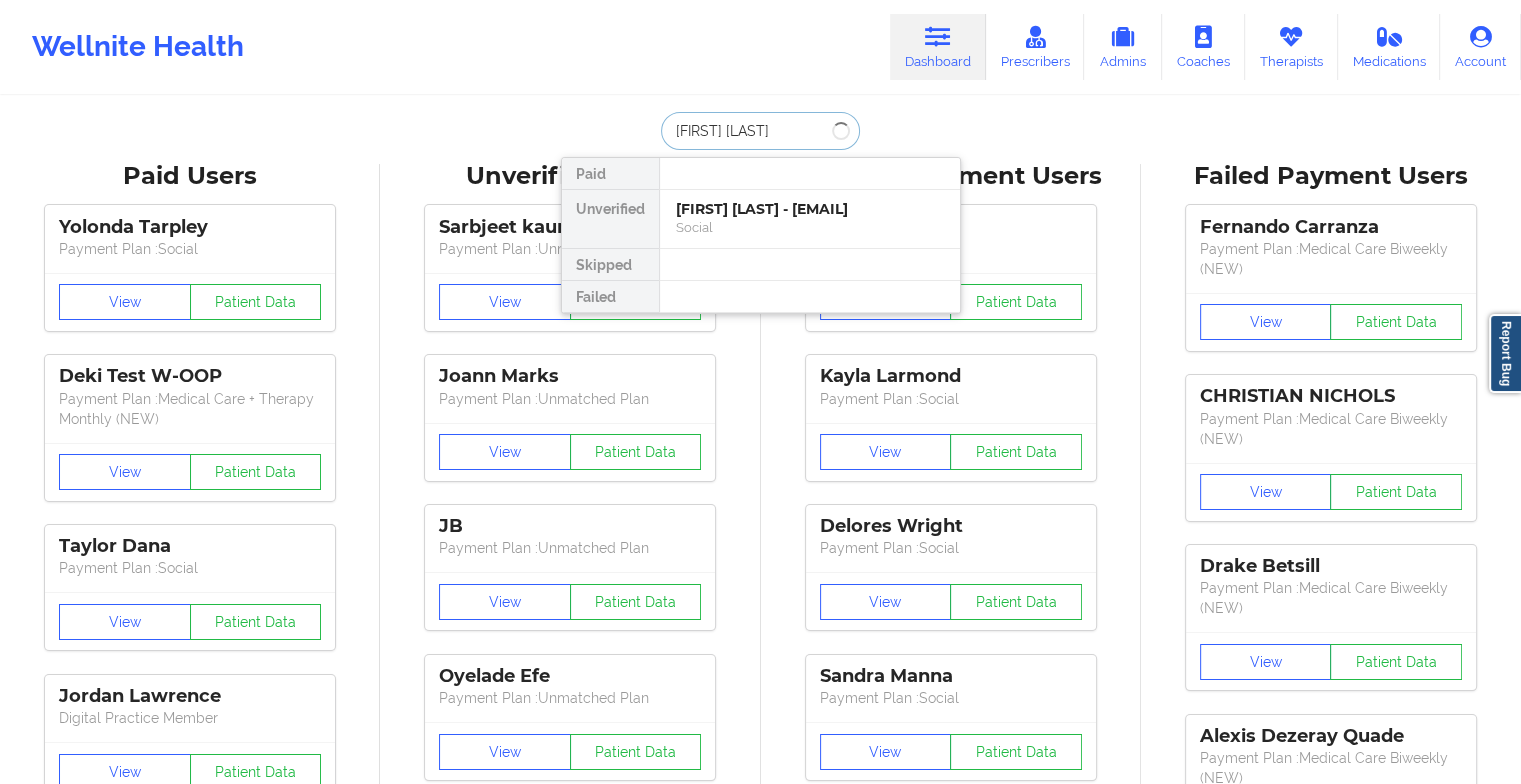 type on "[FIRST] [LAST]" 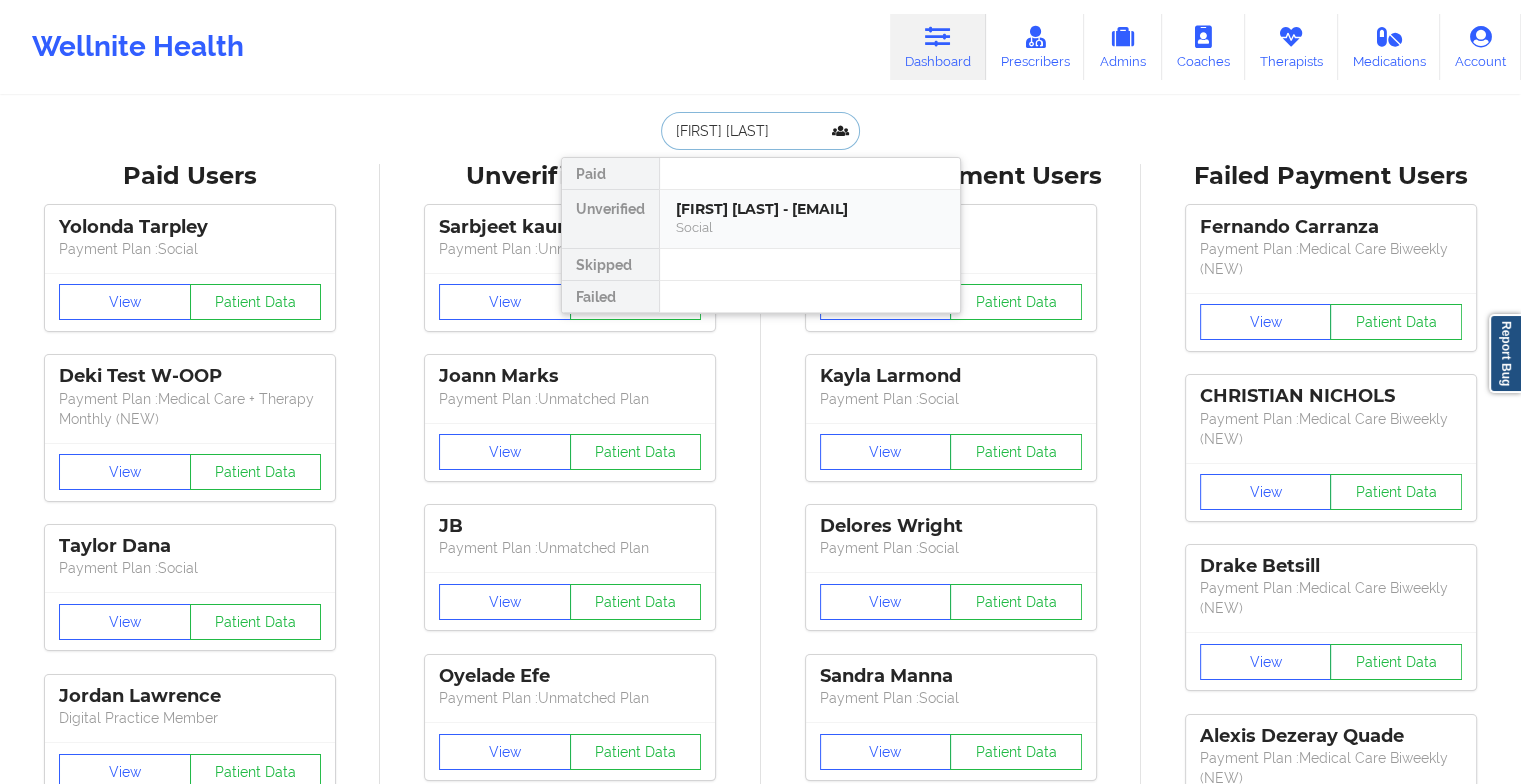 click on "[FIRST] [LAST] - [EMAIL]" at bounding box center (810, 209) 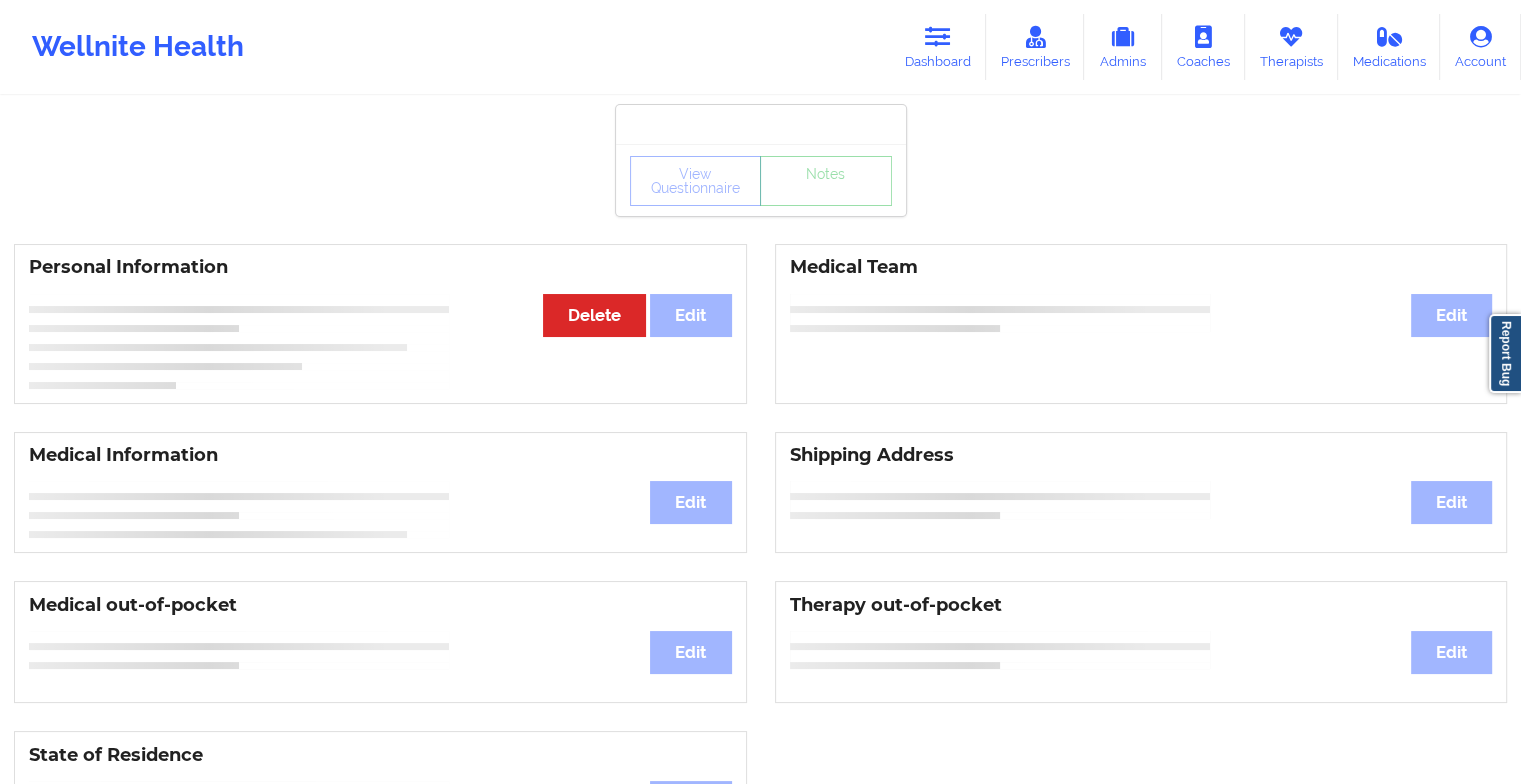 click on "View Questionnaire Notes" at bounding box center [761, 181] 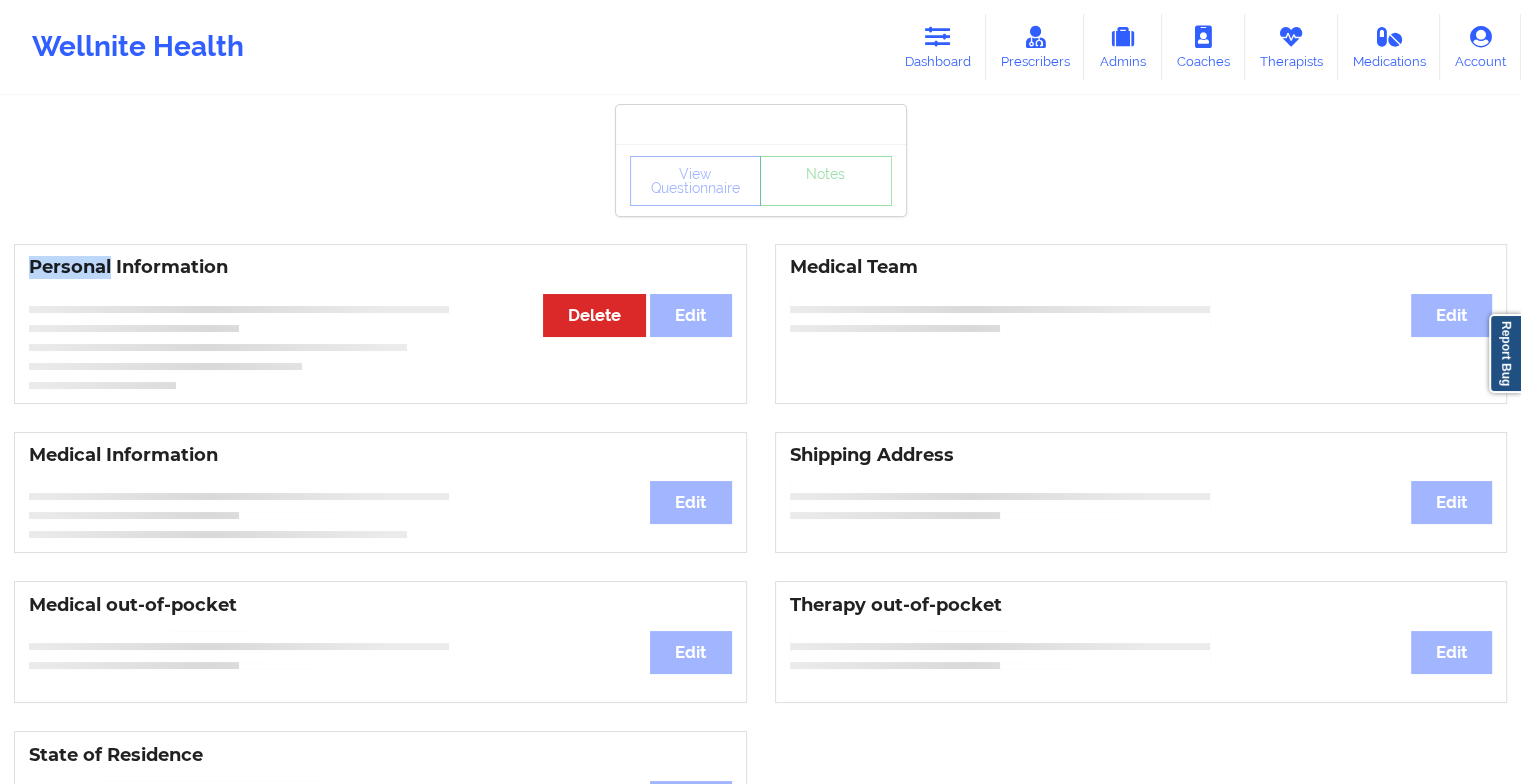 click on "View Questionnaire Notes" at bounding box center (761, 181) 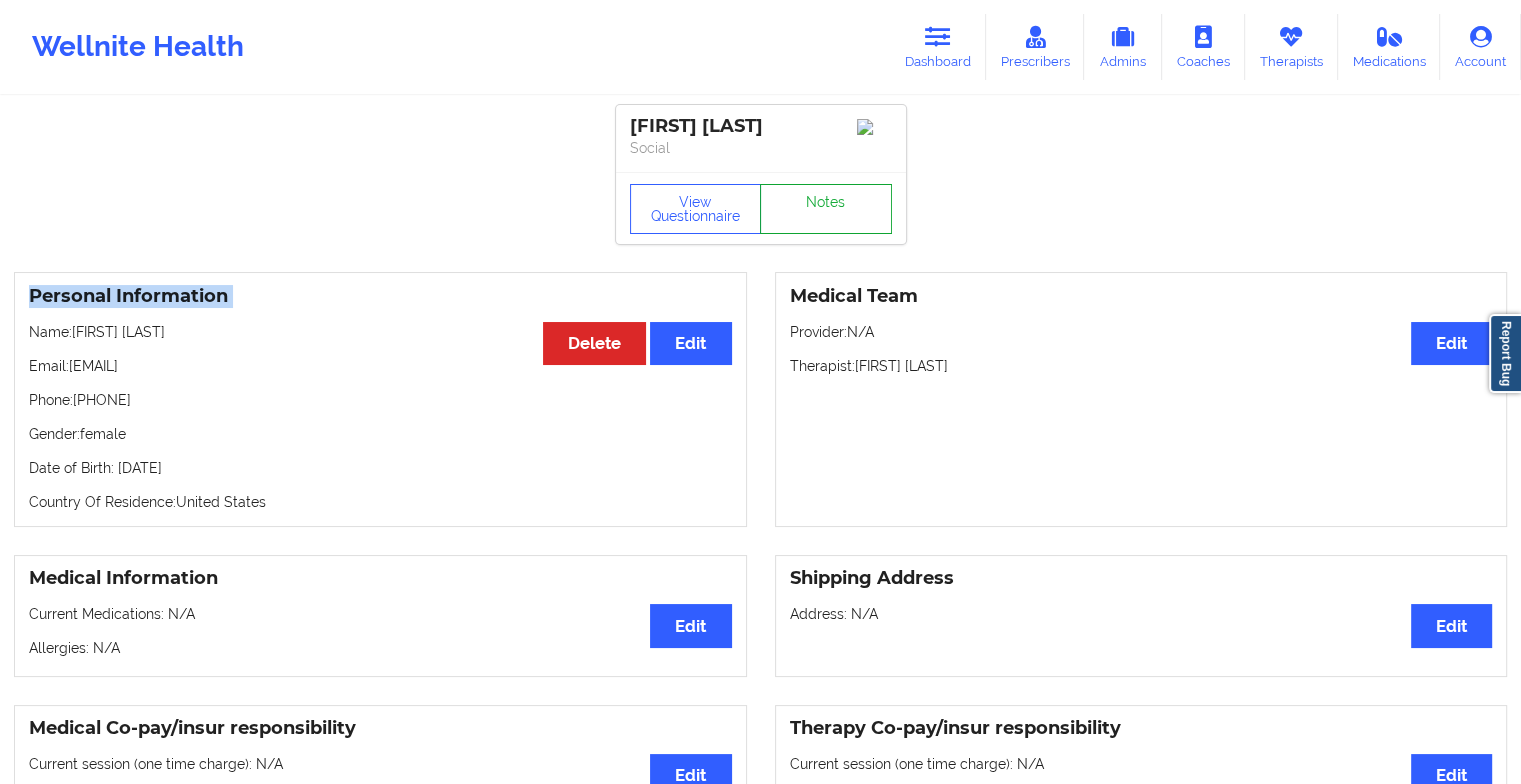 drag, startPoint x: 841, startPoint y: 195, endPoint x: 813, endPoint y: 216, distance: 35 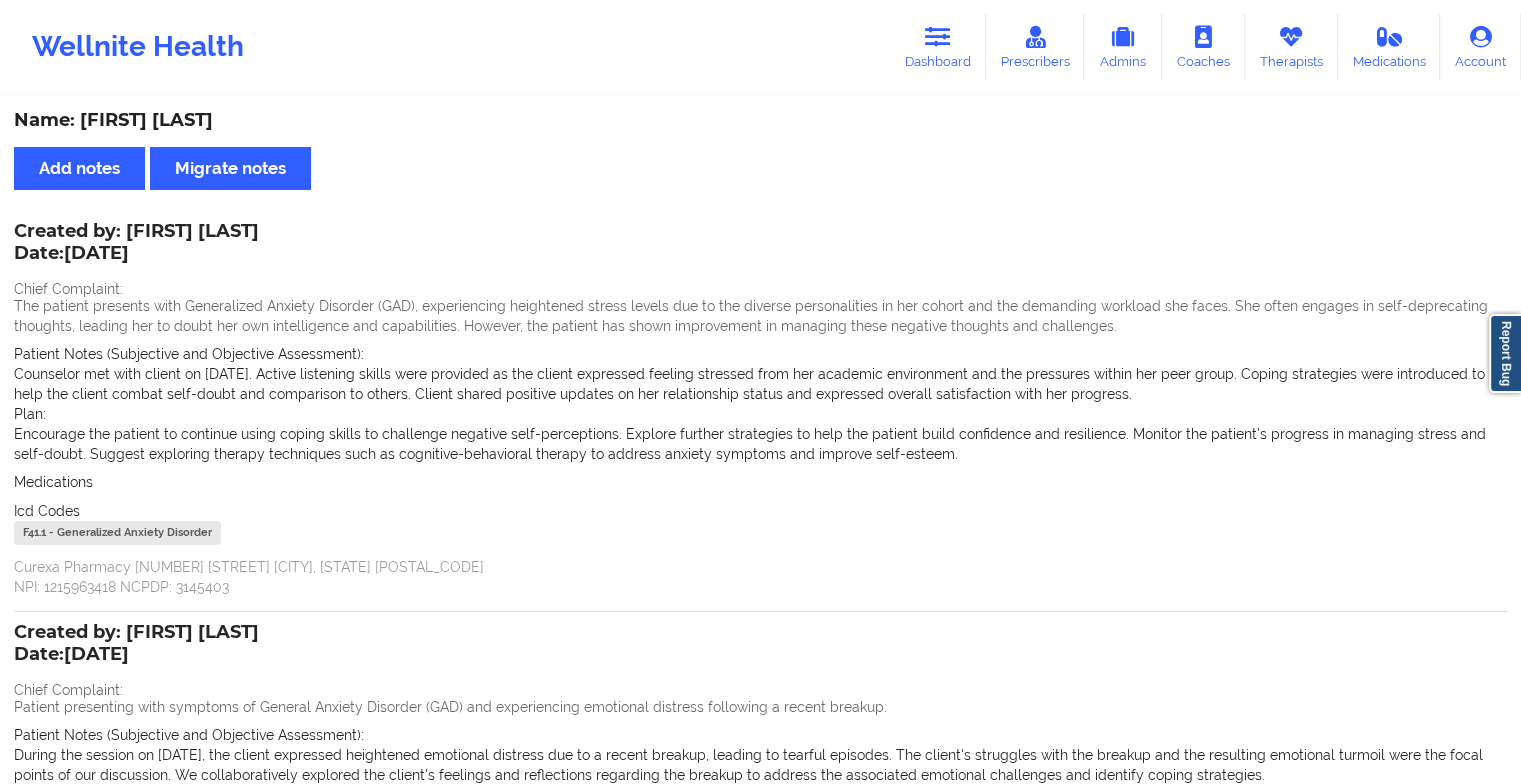 scroll, scrollTop: 2, scrollLeft: 0, axis: vertical 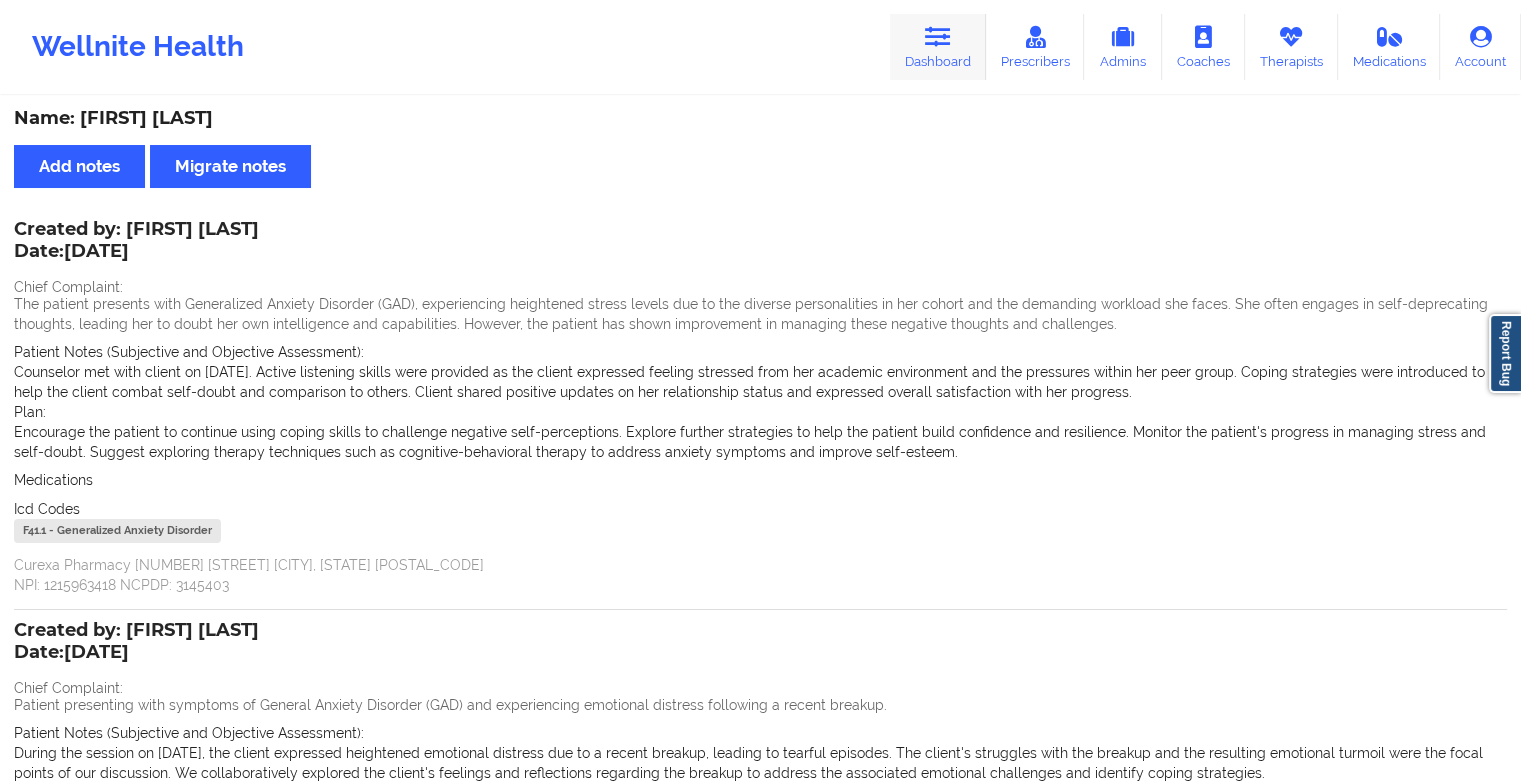 click at bounding box center (938, 37) 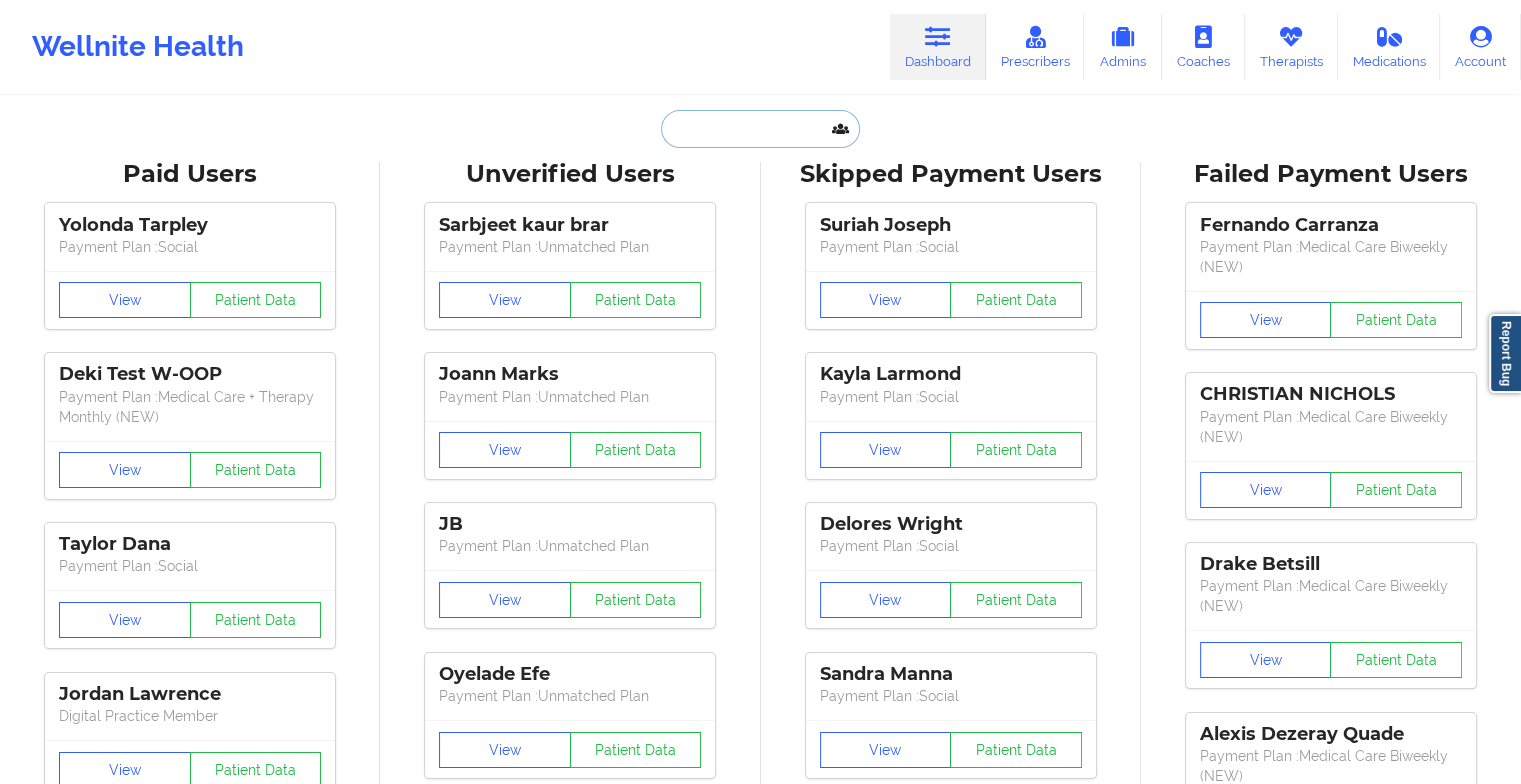 click at bounding box center (760, 129) 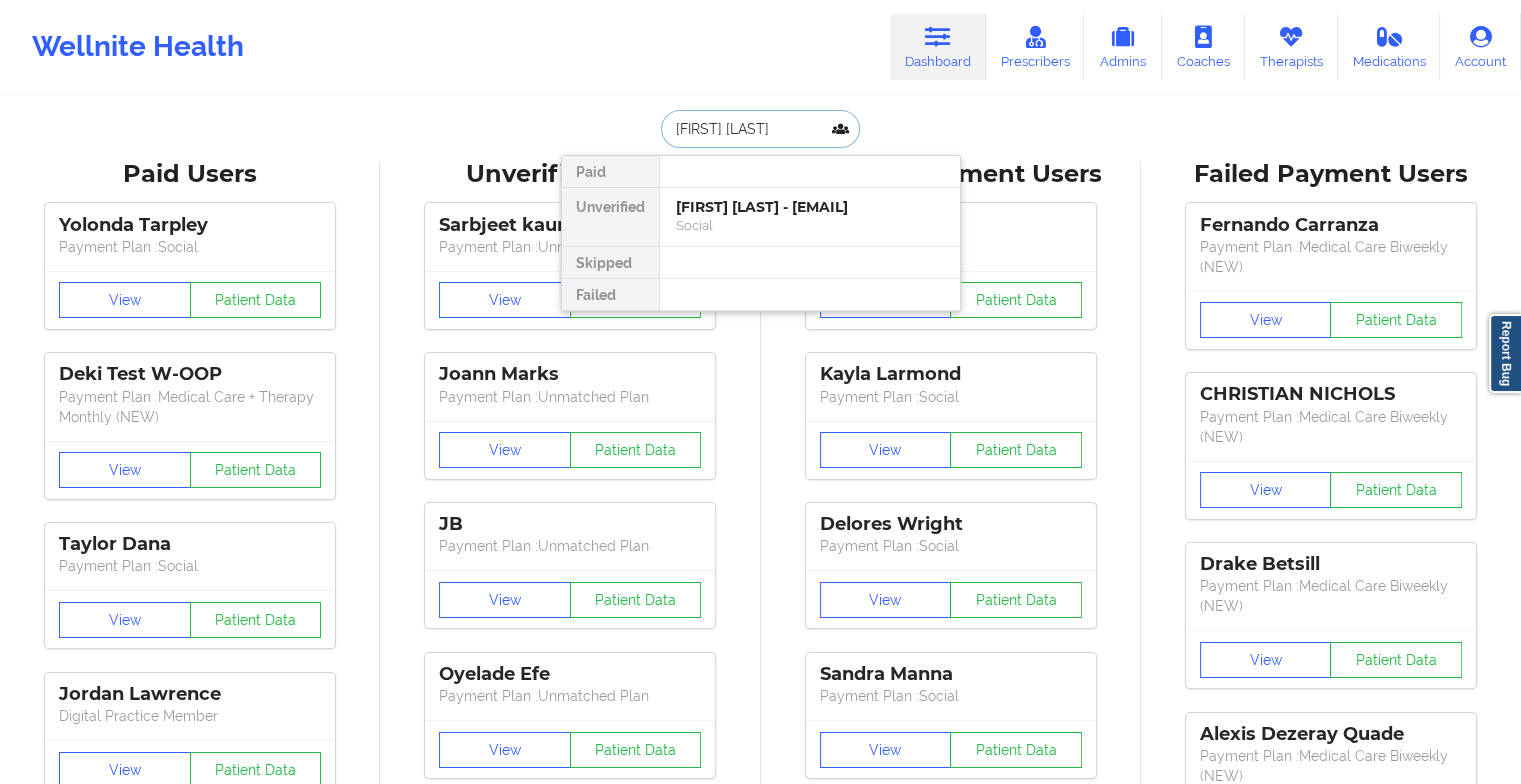 type on "[FIRST] [LAST]" 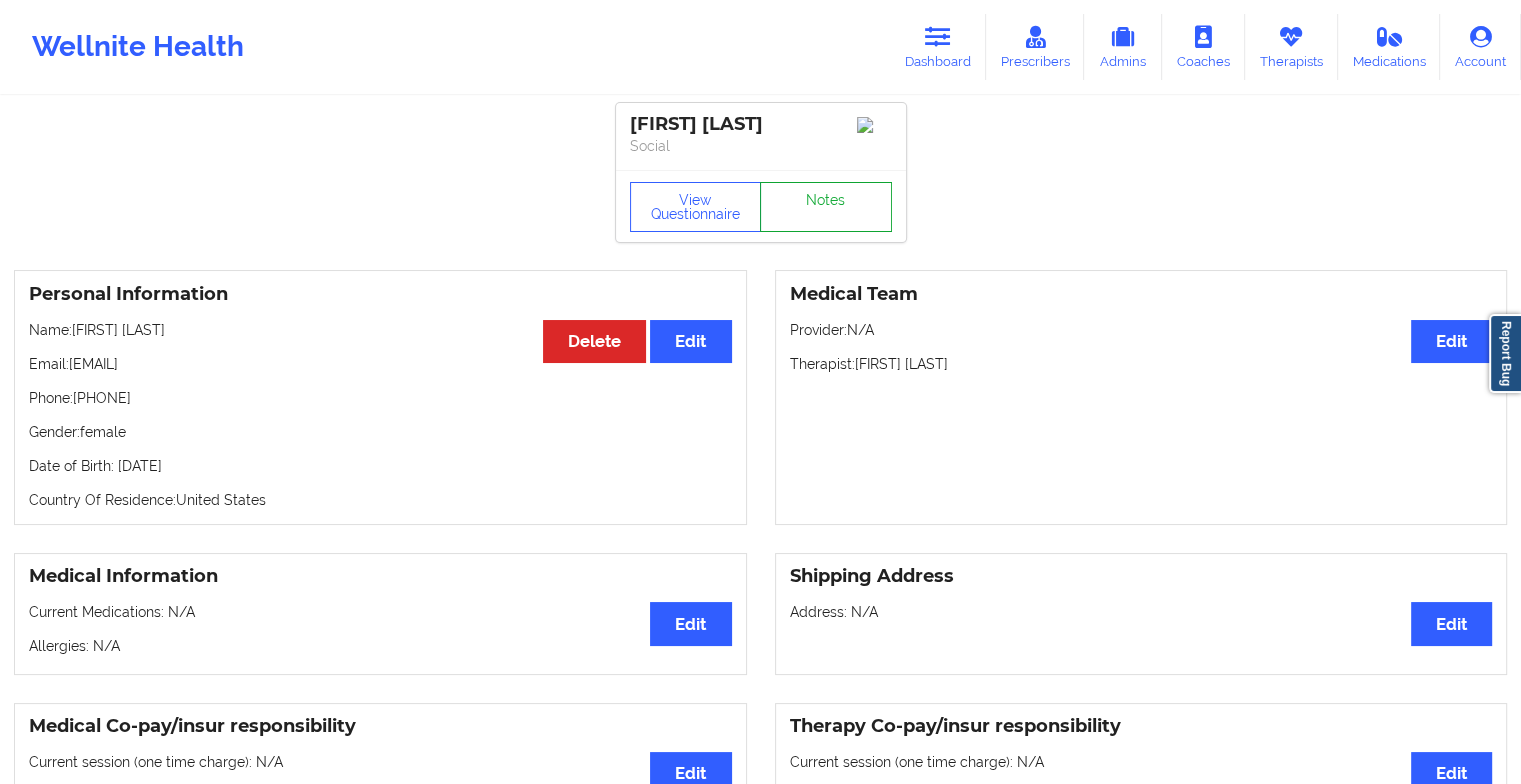 click on "Notes" at bounding box center [826, 207] 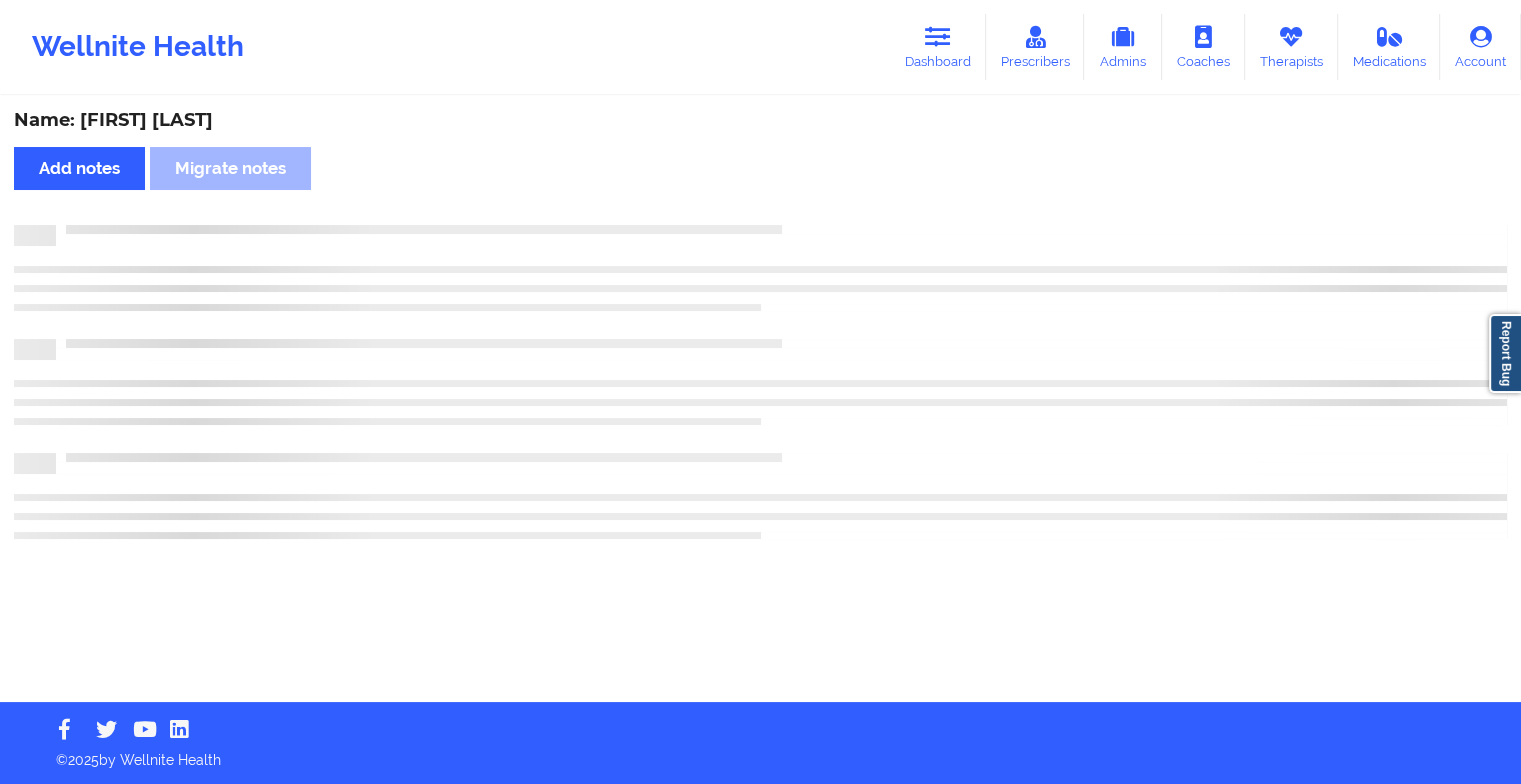 scroll, scrollTop: 0, scrollLeft: 0, axis: both 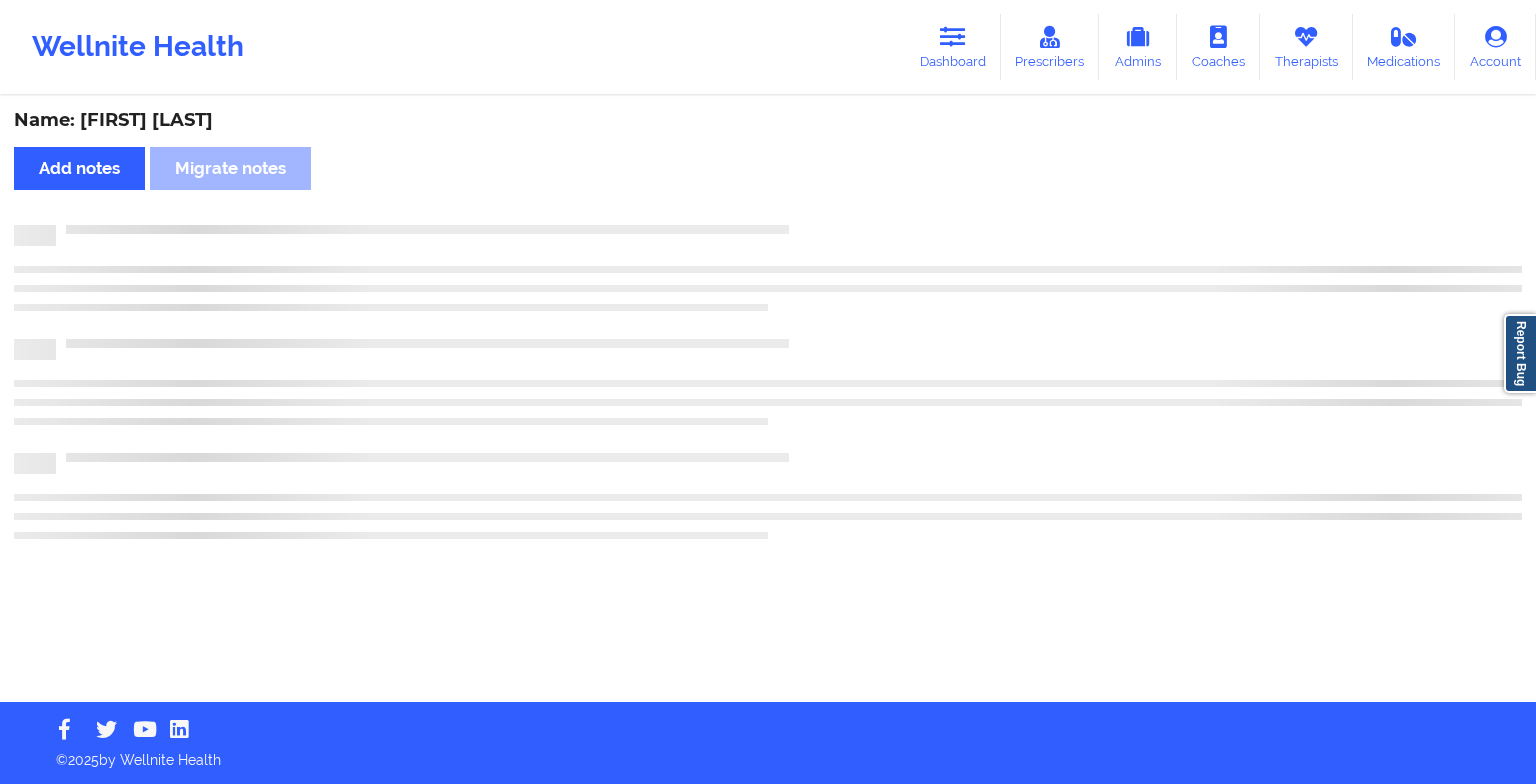 click on "Name: [FIRST] [LAST] Add notes Migrate notes" at bounding box center [768, 400] 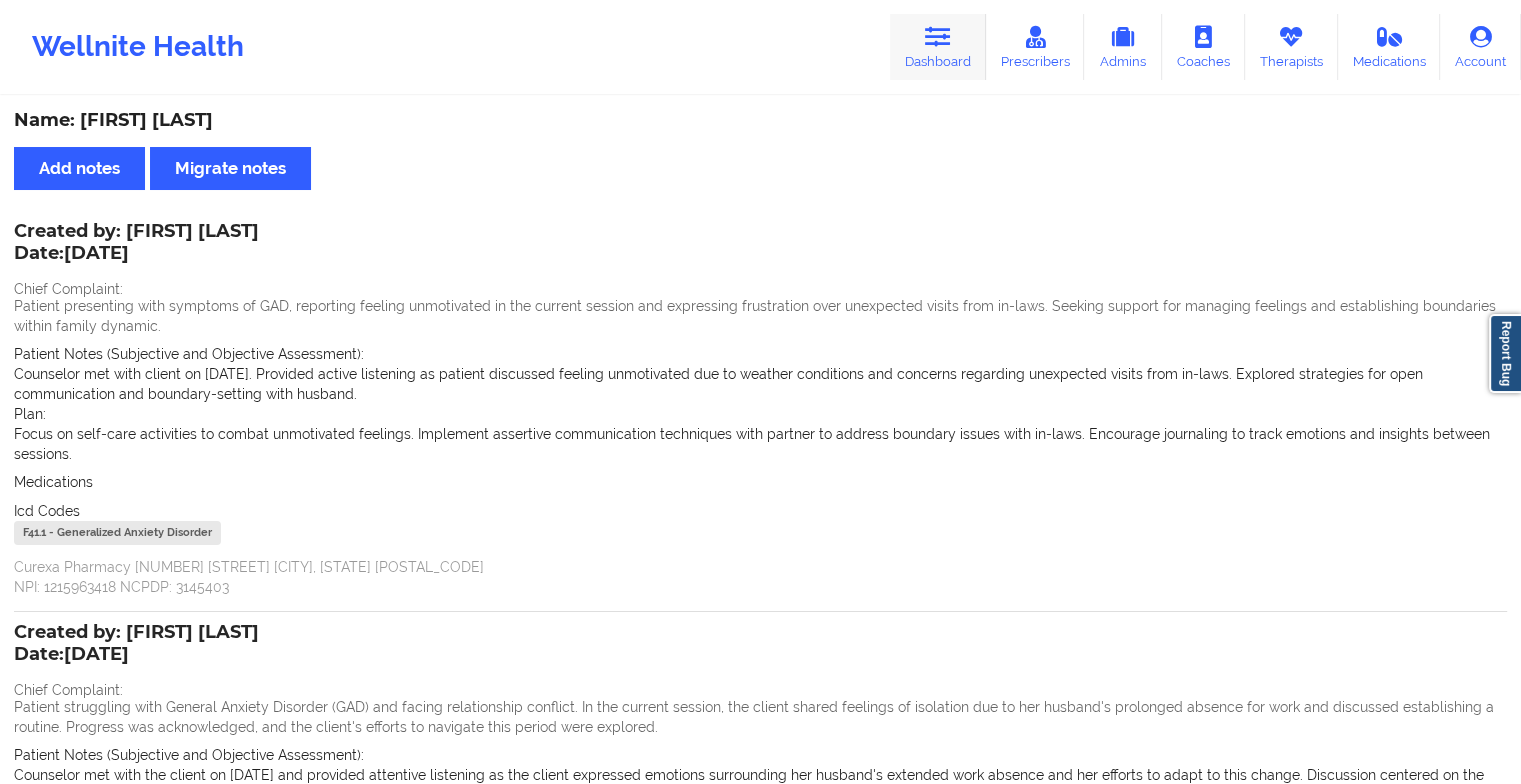 click on "Dashboard" at bounding box center [938, 47] 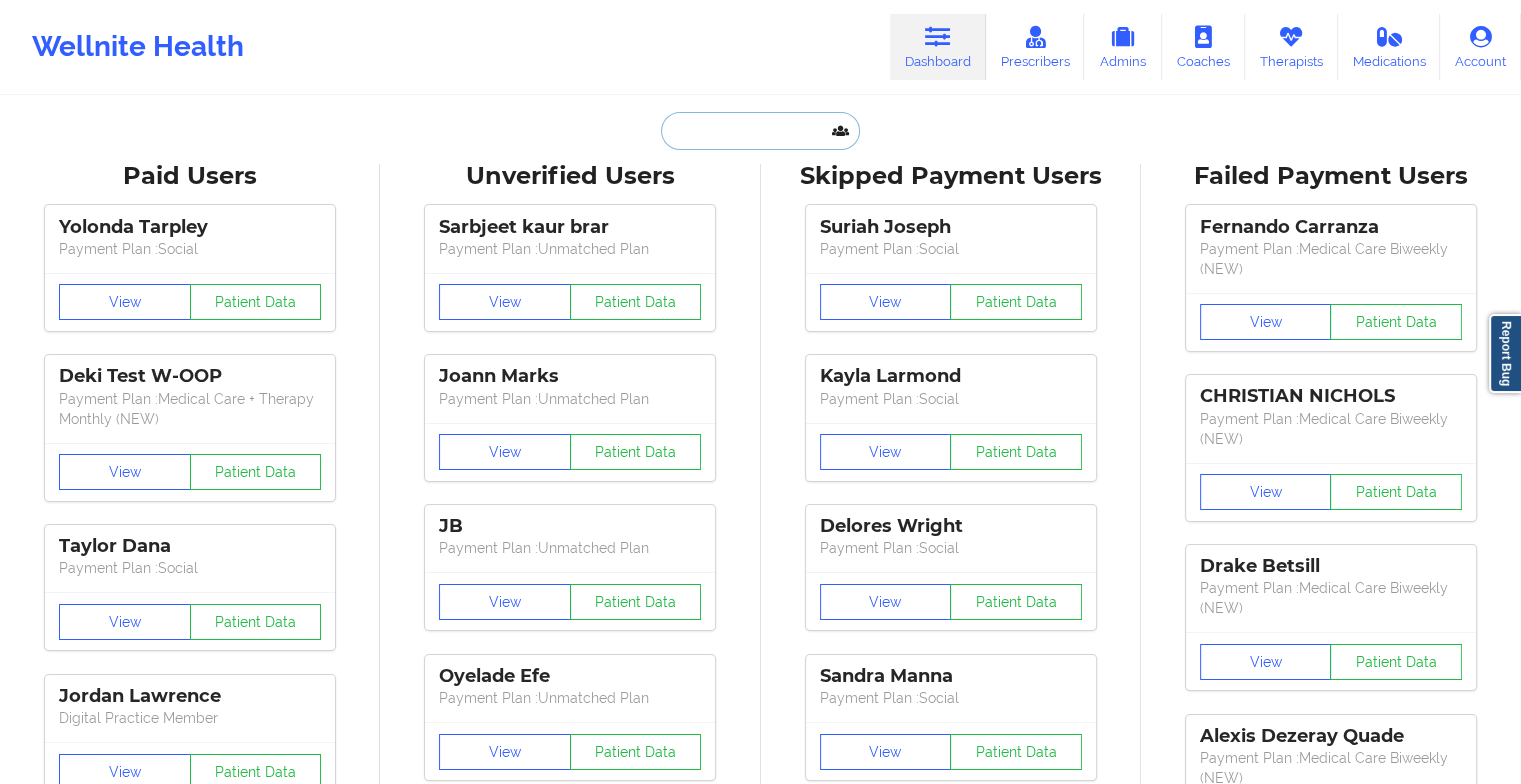 click at bounding box center (760, 131) 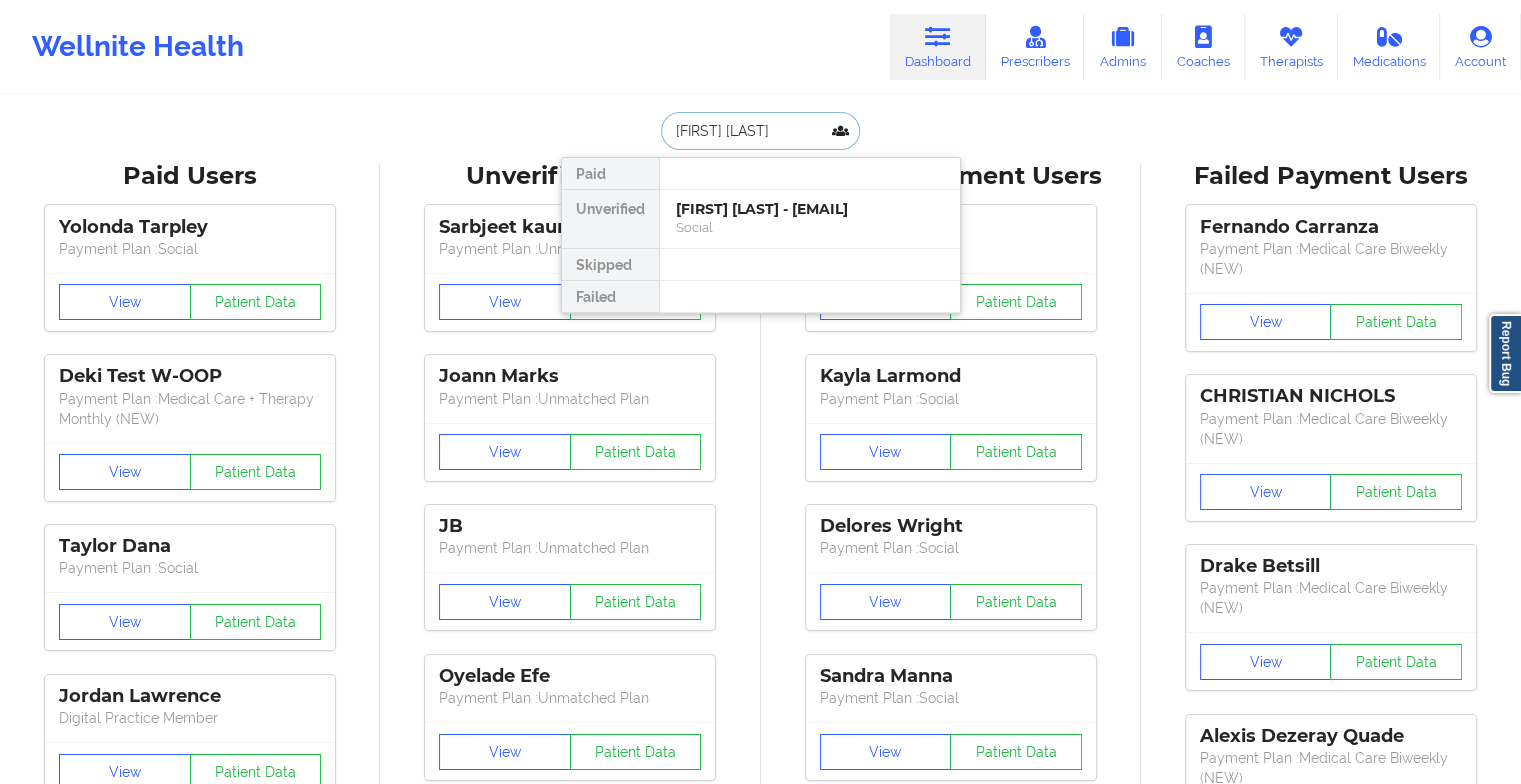 type on "[FIRST] [LAST]" 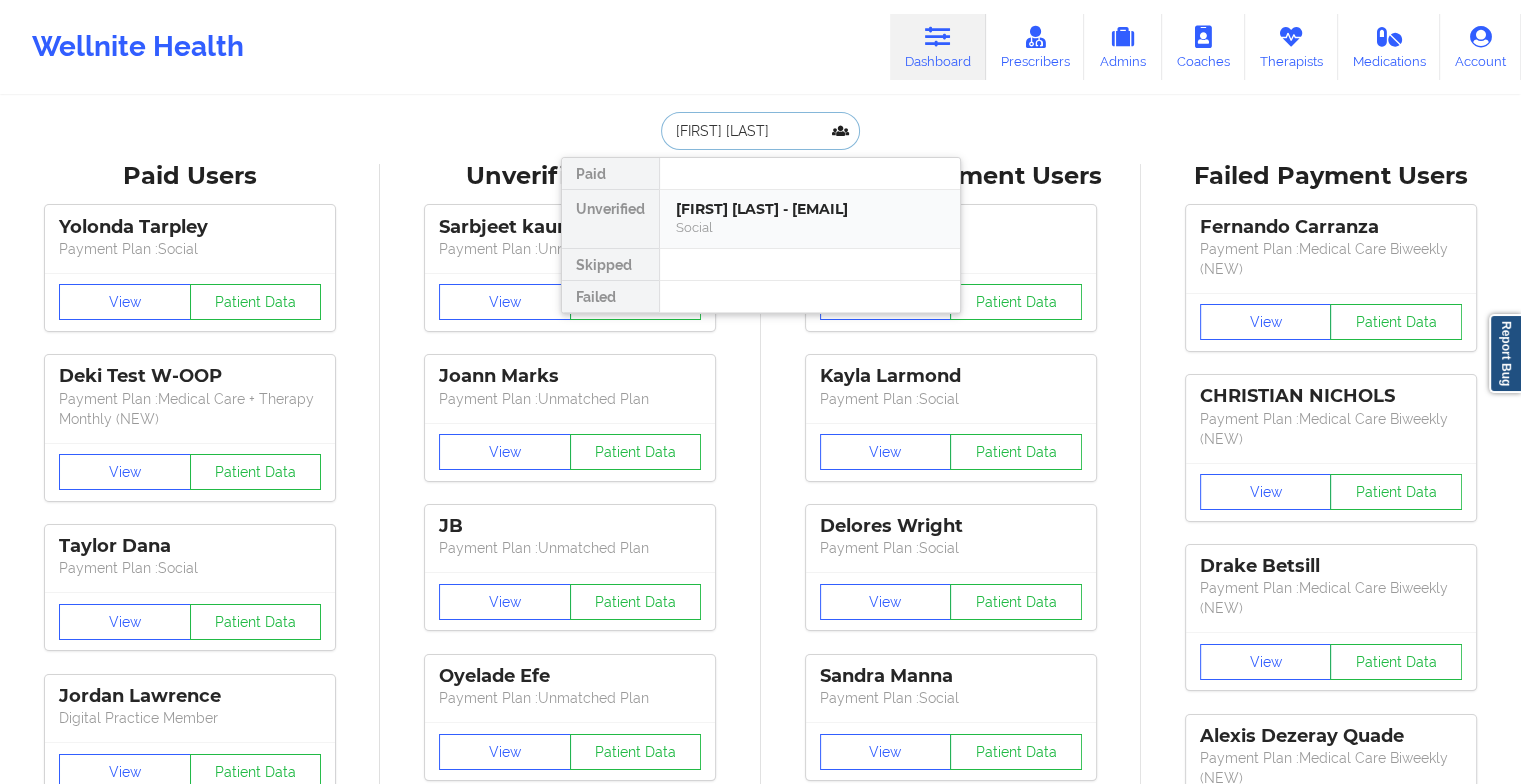 click on "[FIRST] [LAST] - [EMAIL]" at bounding box center [810, 209] 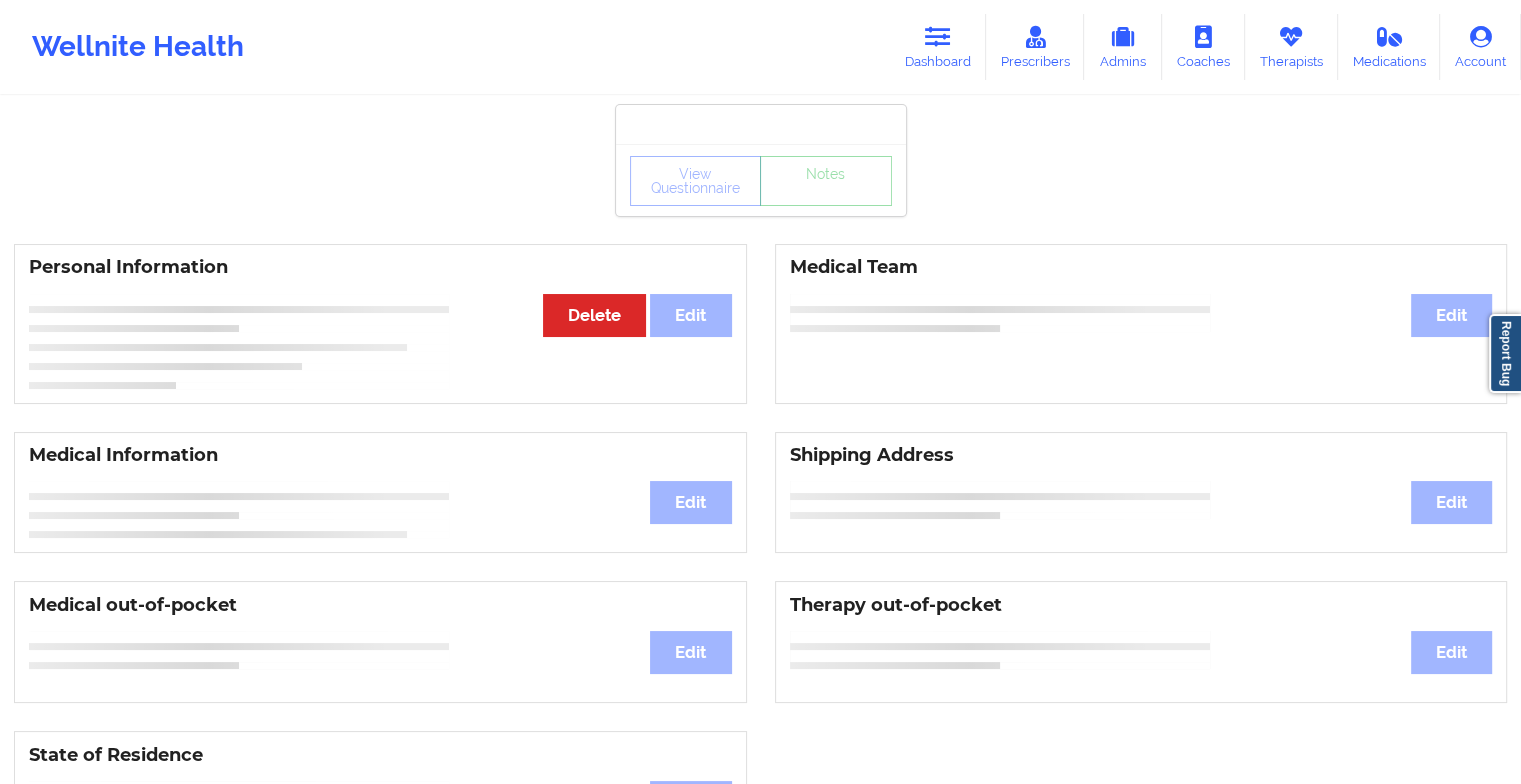 click on "View Questionnaire Notes" at bounding box center (761, 181) 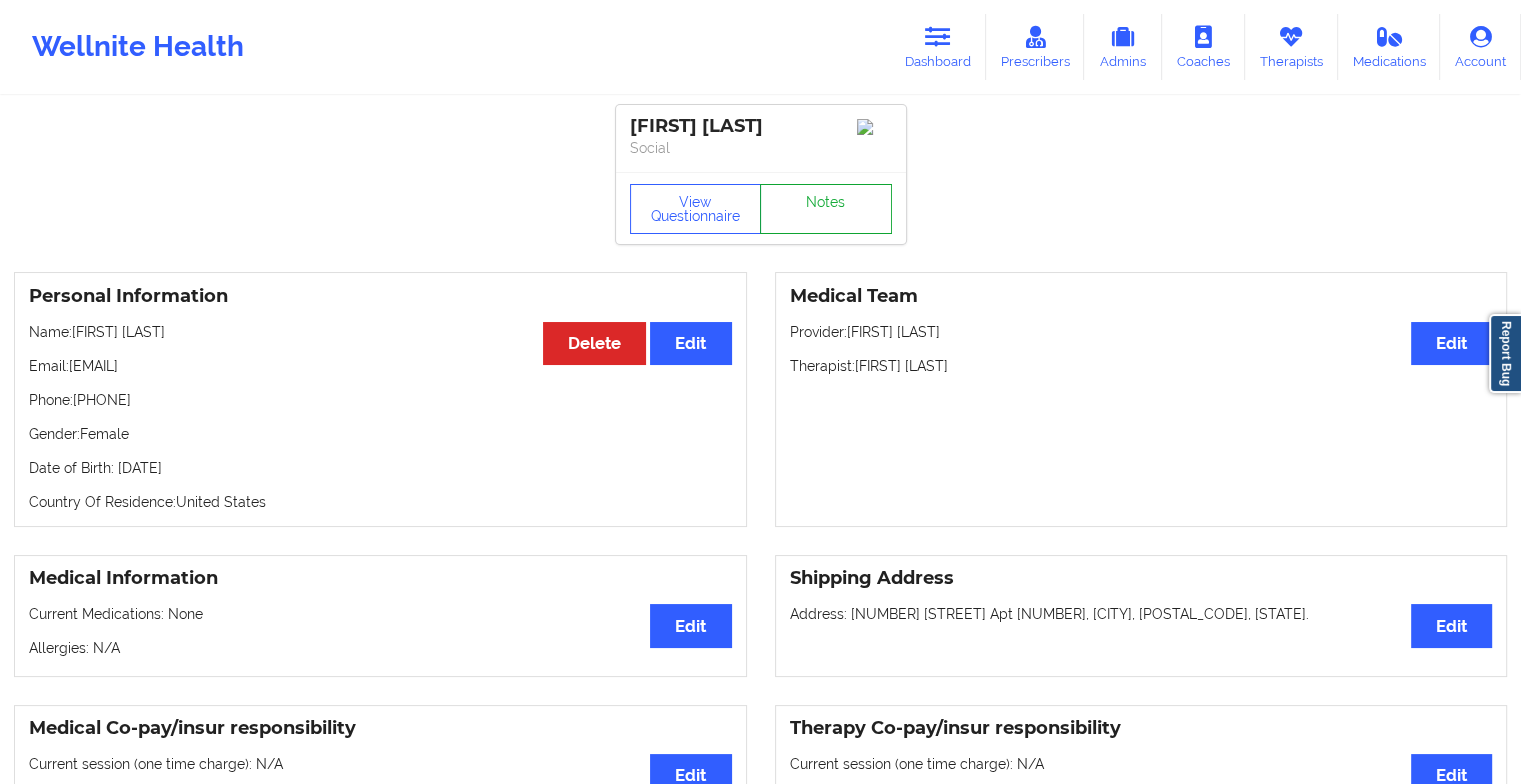 click on "Notes" at bounding box center [826, 209] 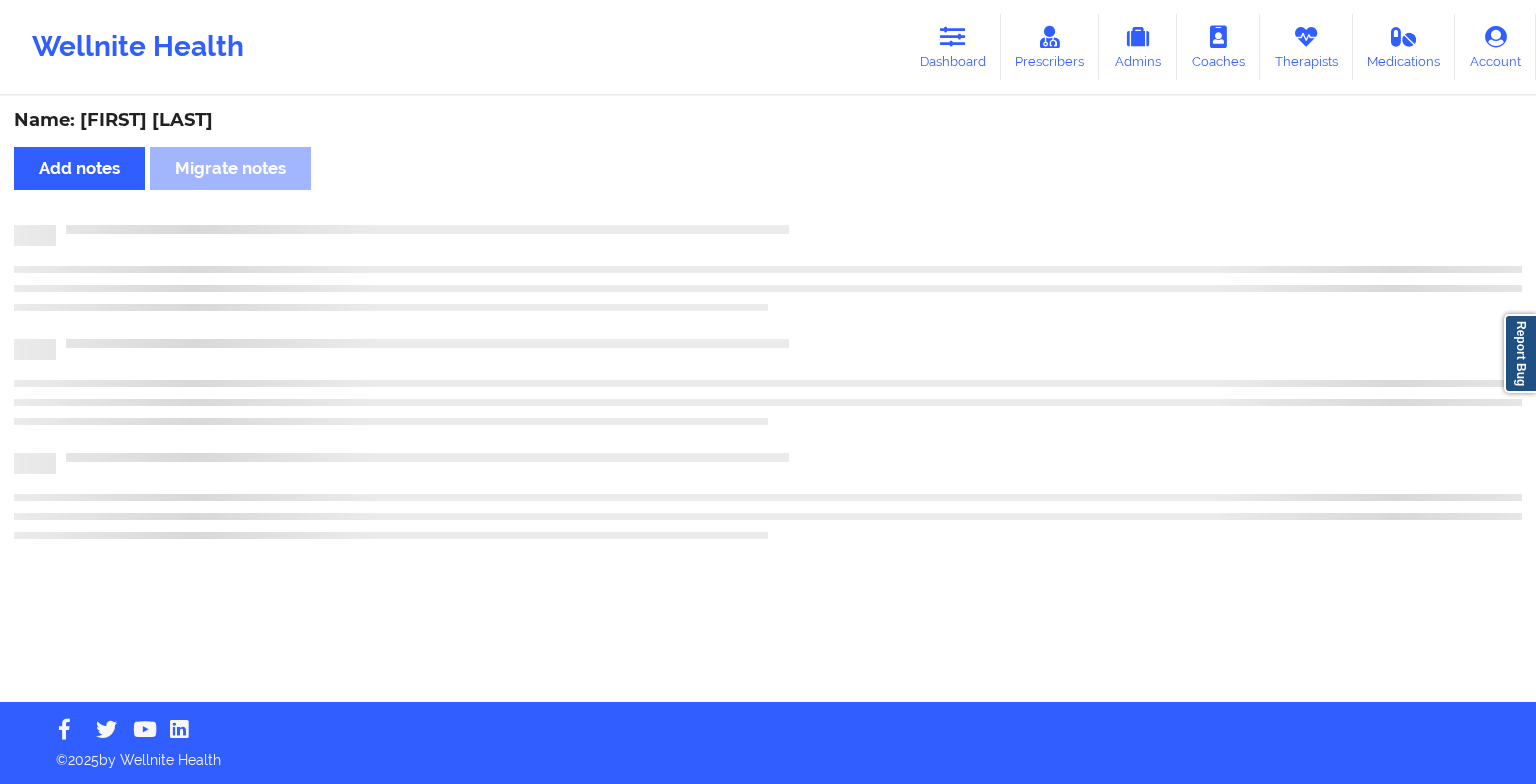 click on "Name: [FIRST] [LAST] Add notes Migrate notes" at bounding box center (768, 400) 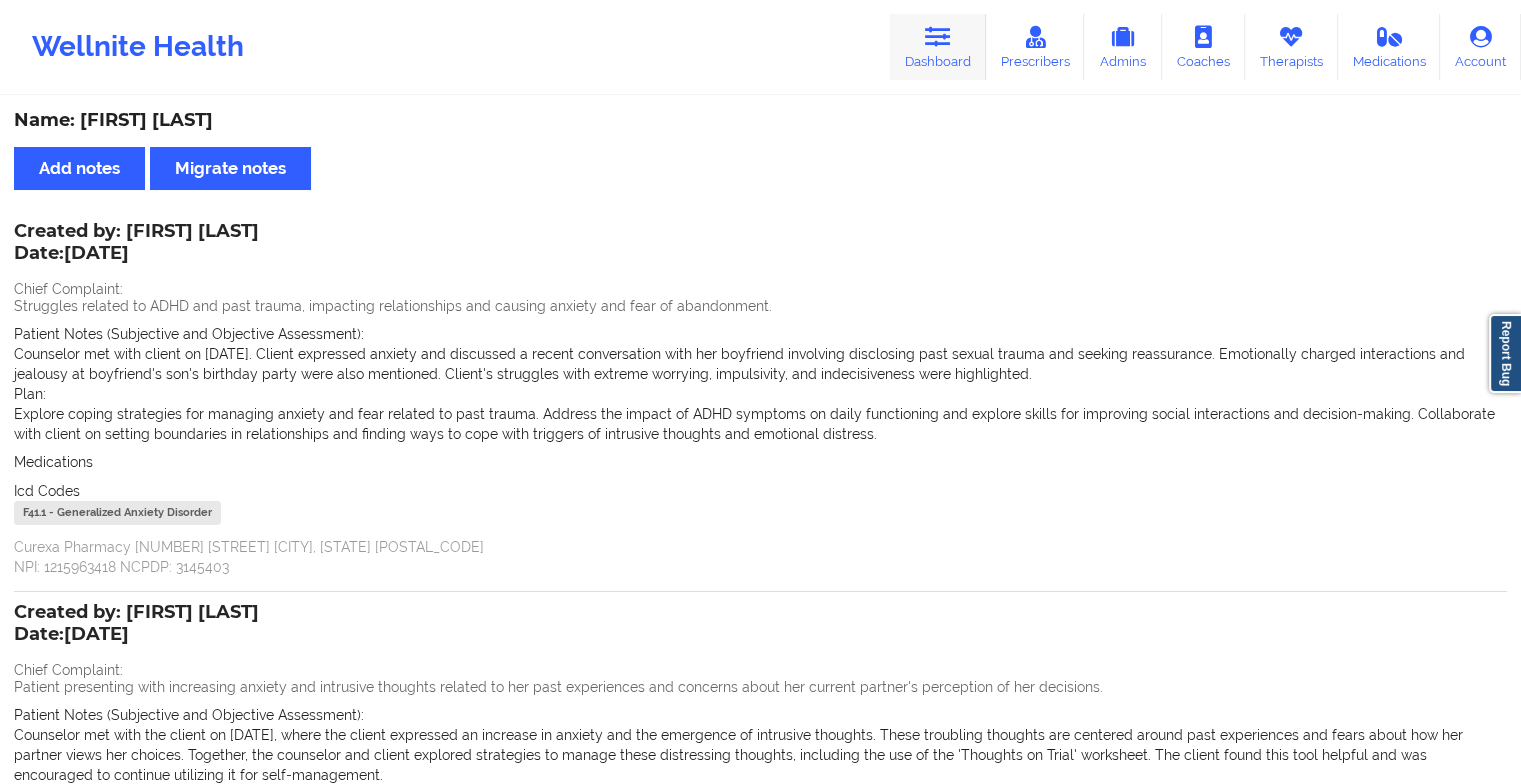 click on "Dashboard" at bounding box center [938, 47] 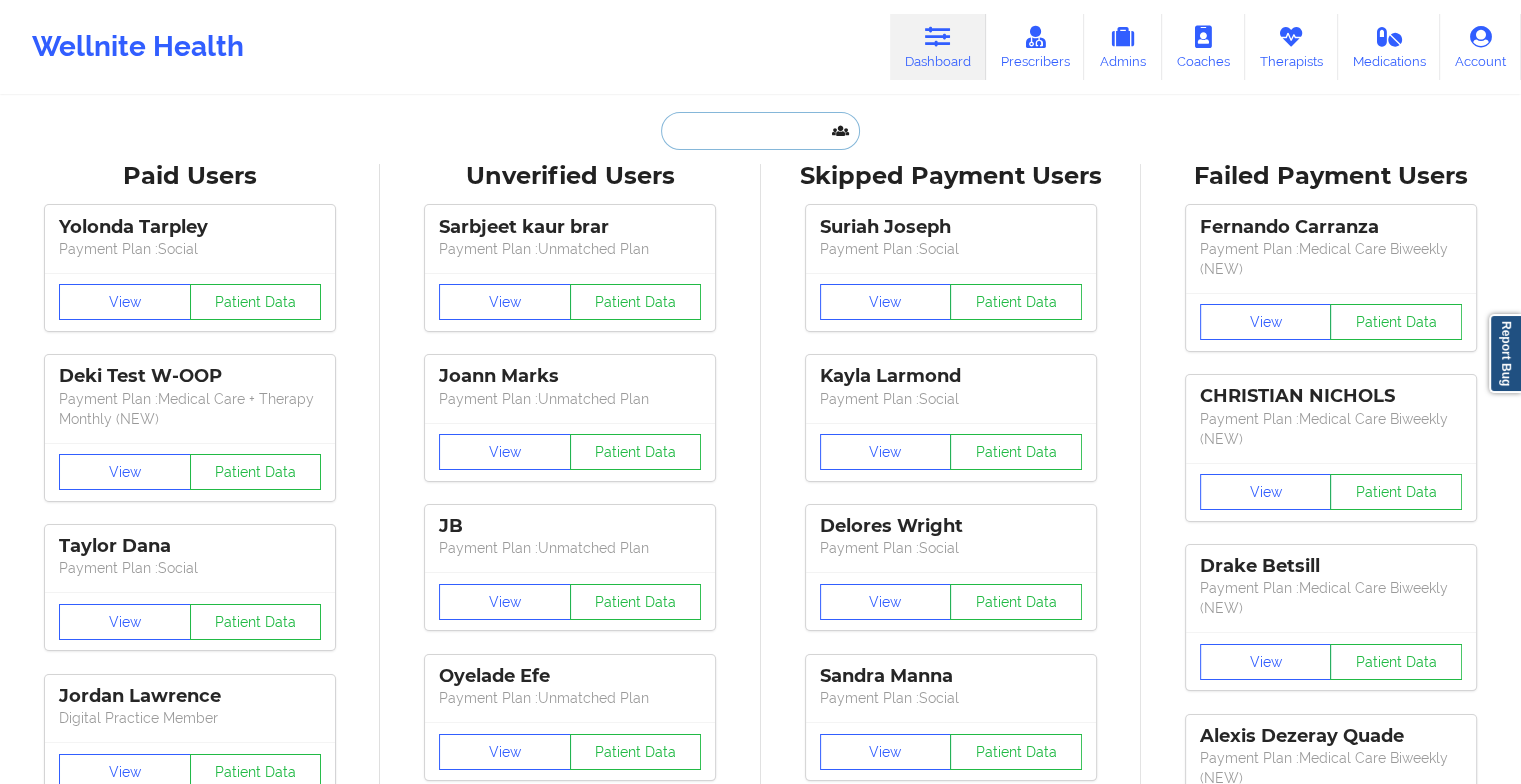 click at bounding box center (760, 131) 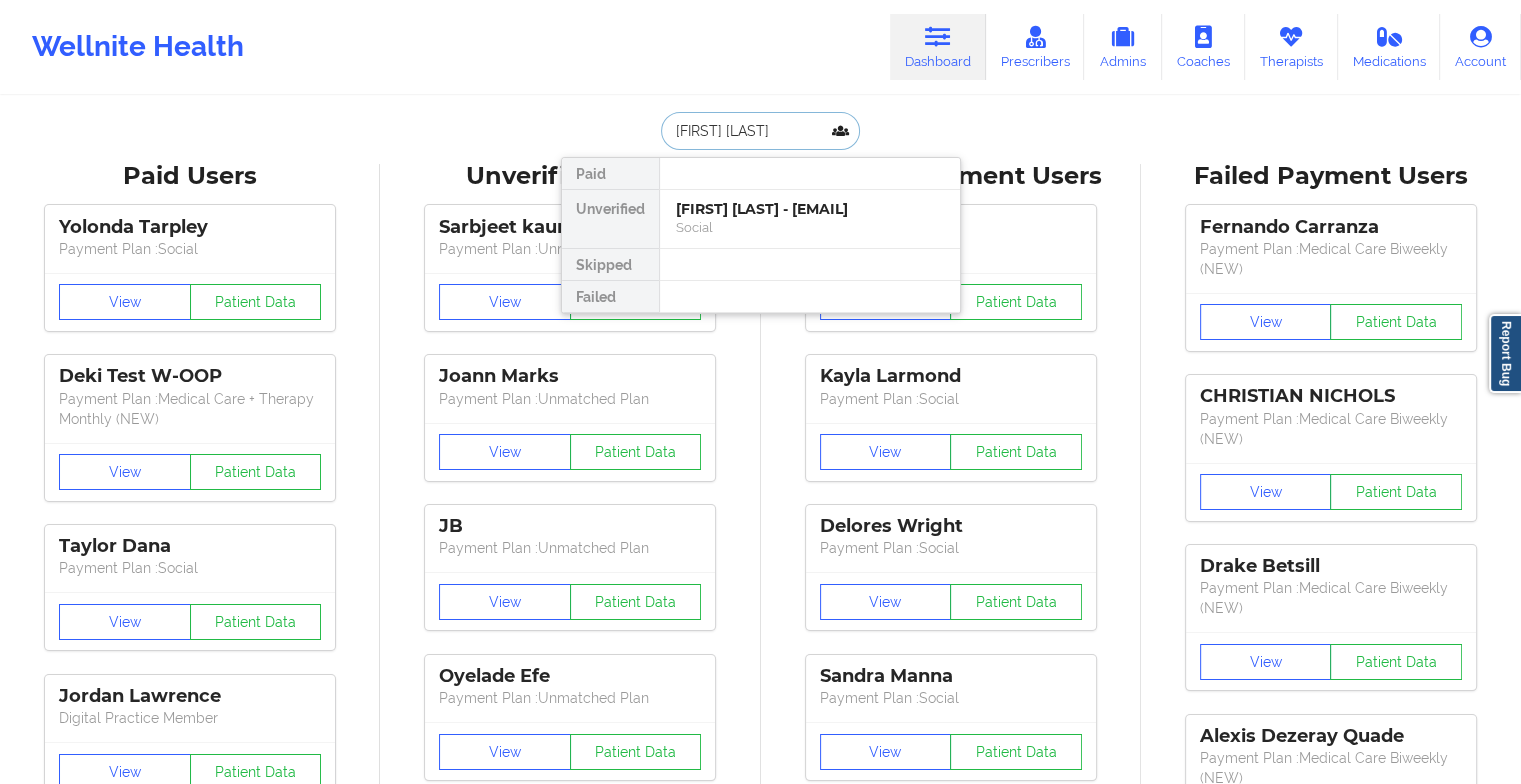 type on "[FIRST] [LAST]" 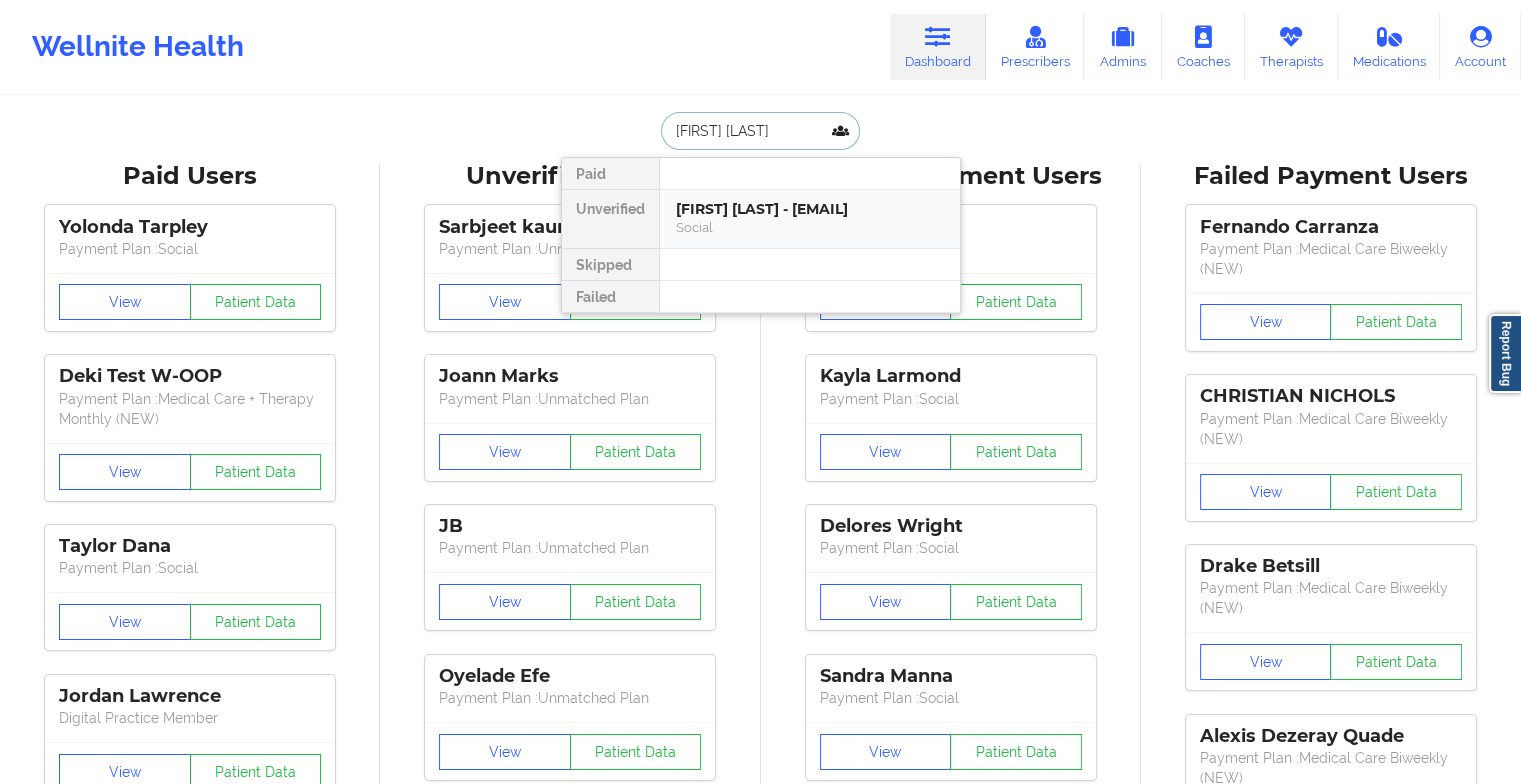 click on "[FIRST] [LAST] - [EMAIL]" at bounding box center [810, 209] 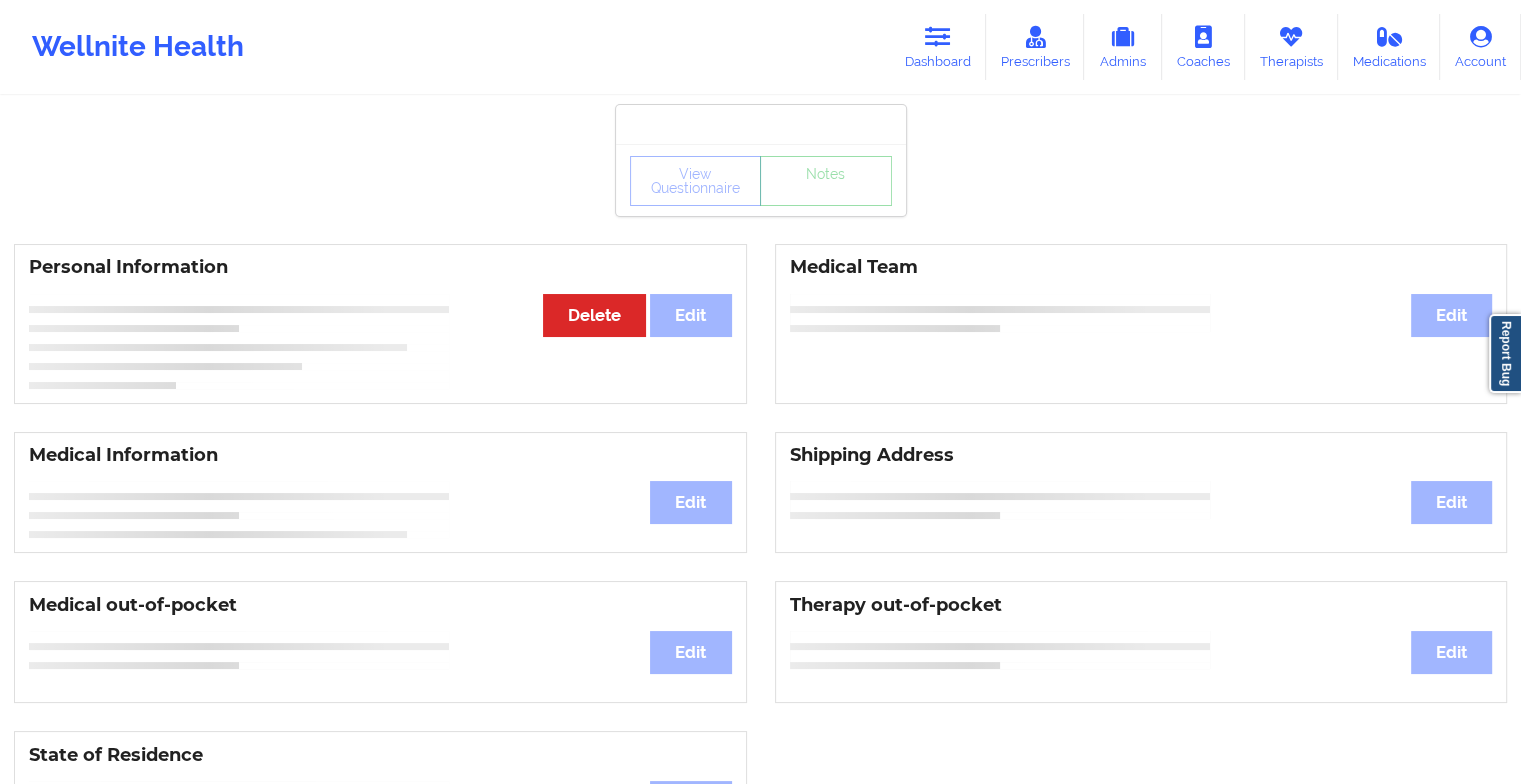 click on "View Questionnaire Notes" at bounding box center (761, 180) 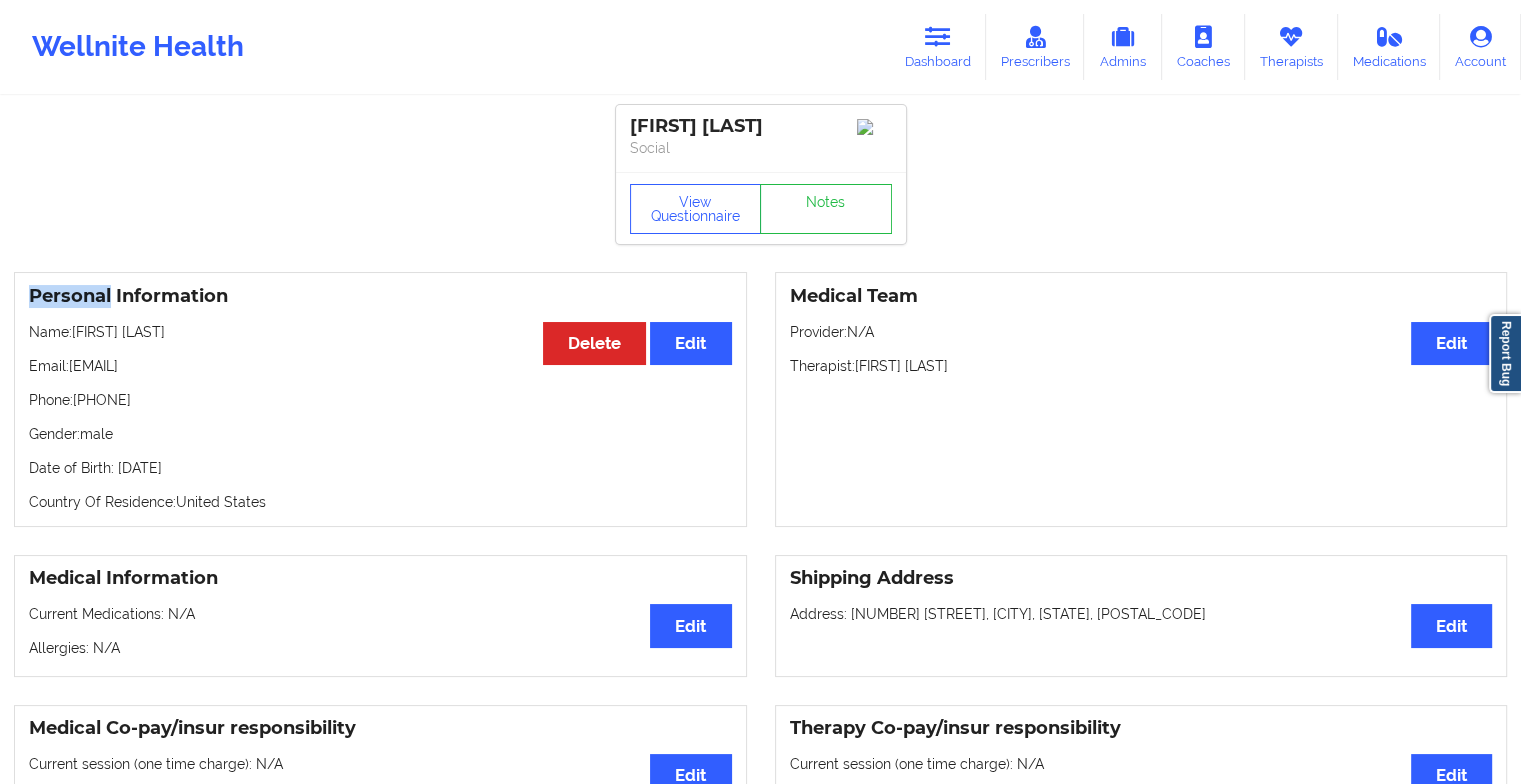 click on "View Questionnaire Notes" at bounding box center [761, 208] 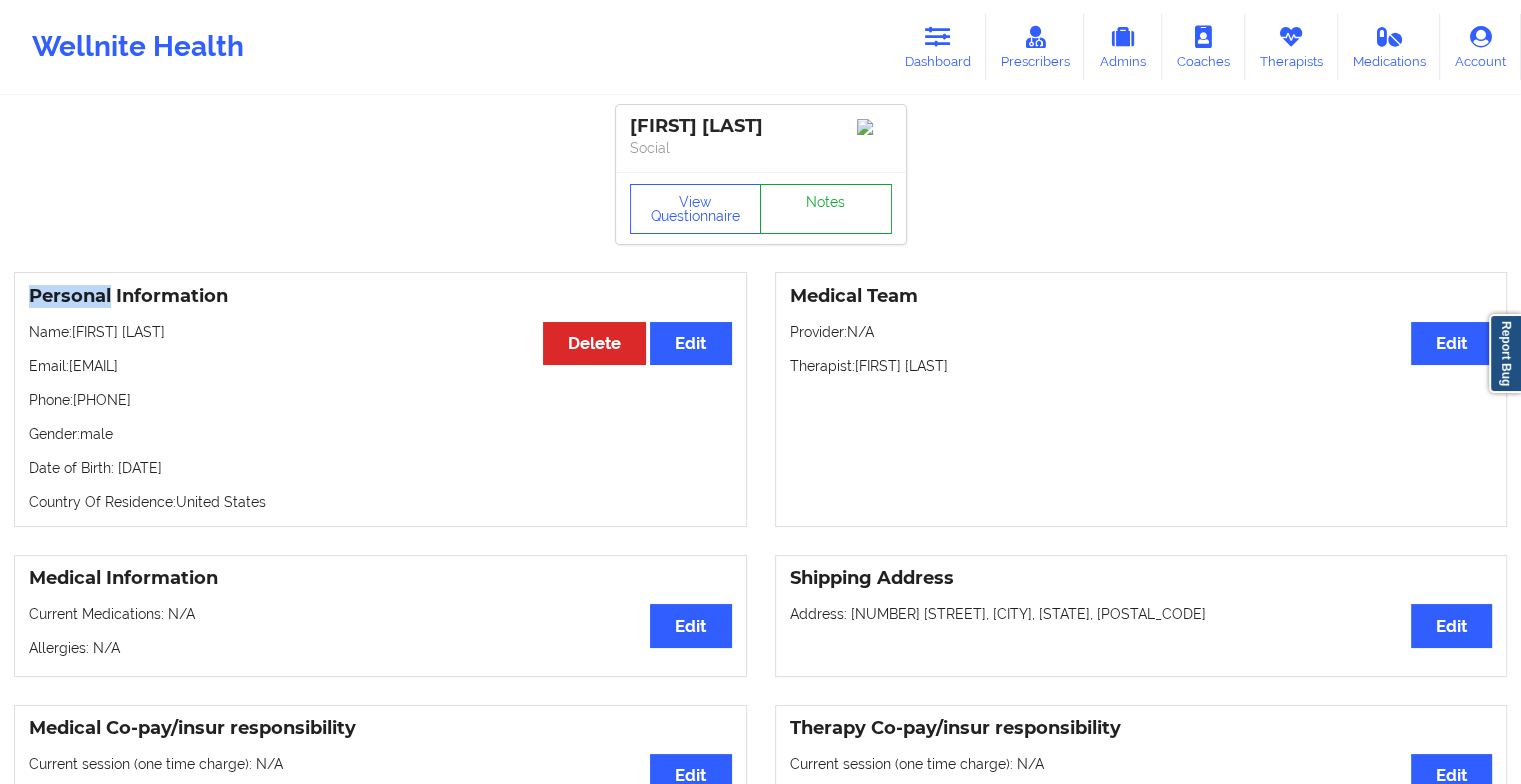 drag, startPoint x: 806, startPoint y: 210, endPoint x: 817, endPoint y: 203, distance: 13.038404 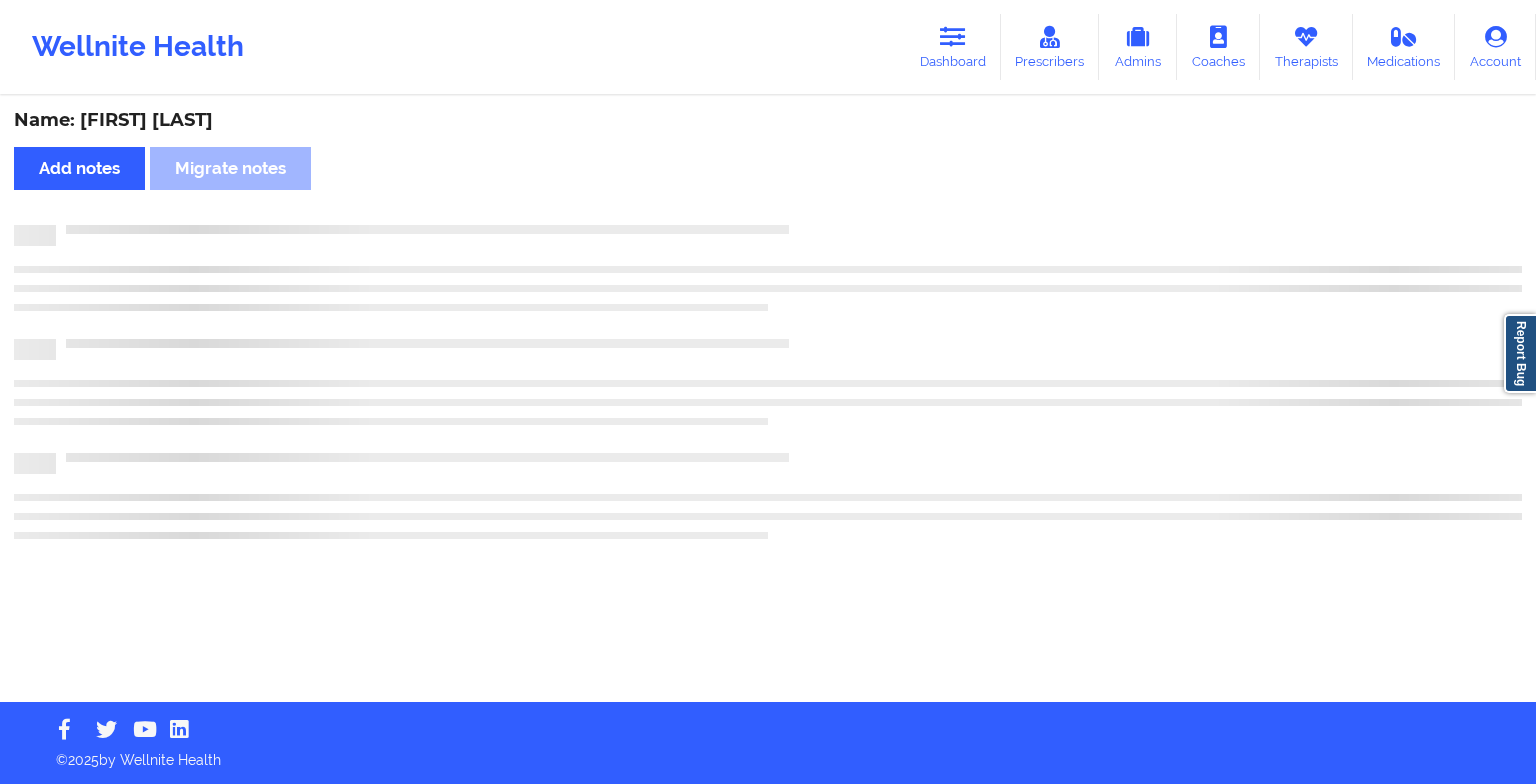 click on "Name: [FIRST] [LAST] Add notes Migrate notes" at bounding box center [768, 400] 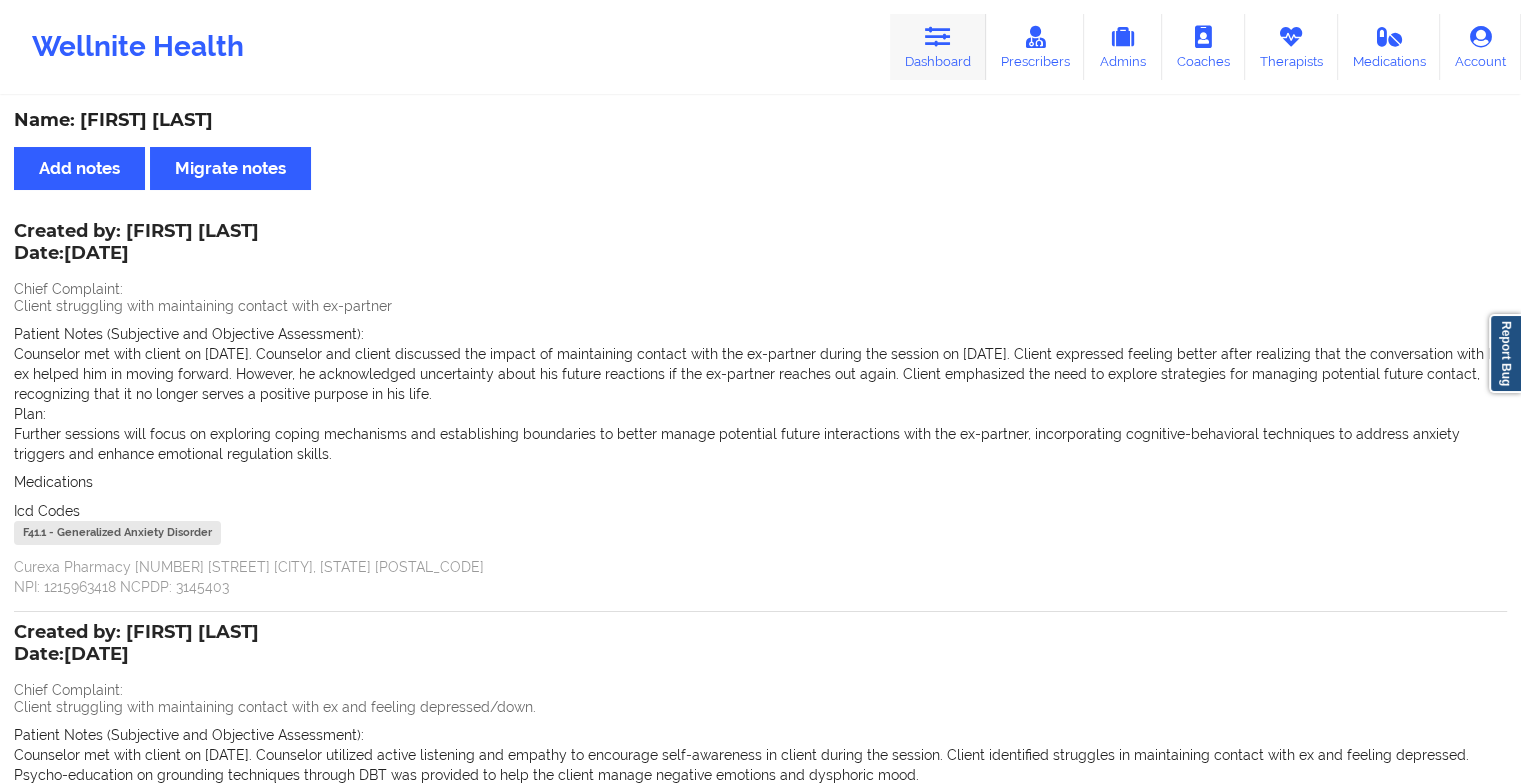 click on "Dashboard" at bounding box center (938, 47) 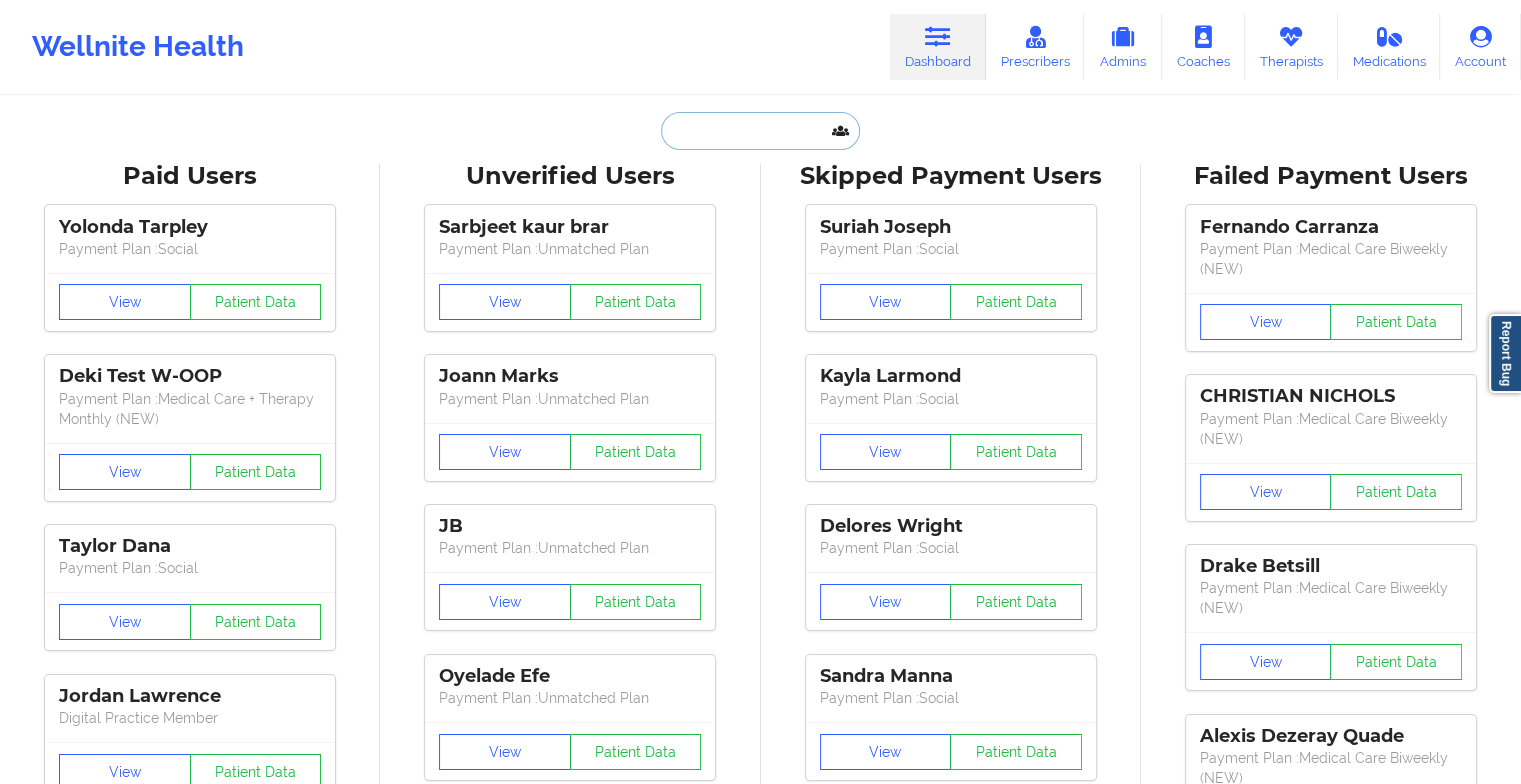click at bounding box center (760, 131) 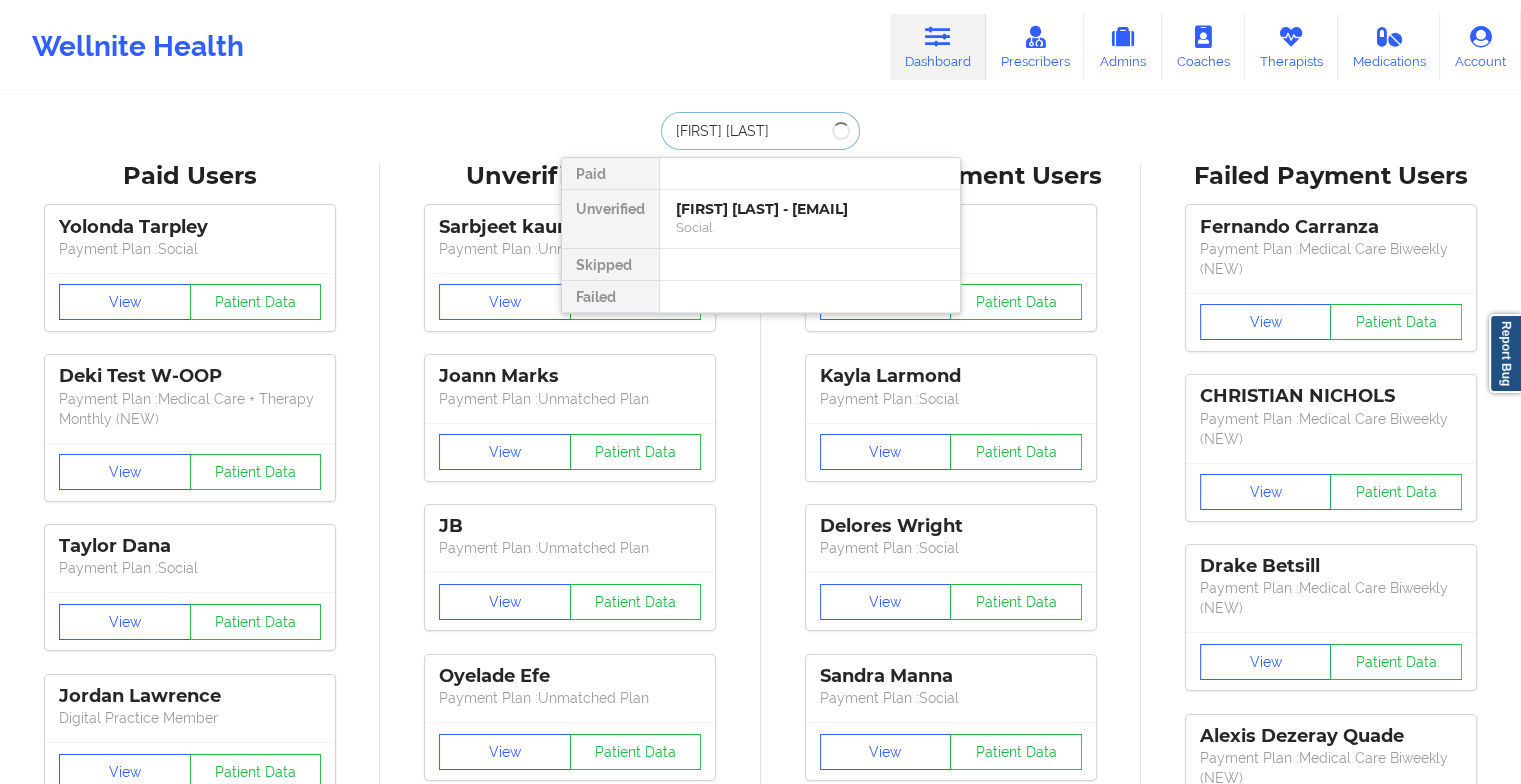 type on "[FIRST] [LAST]" 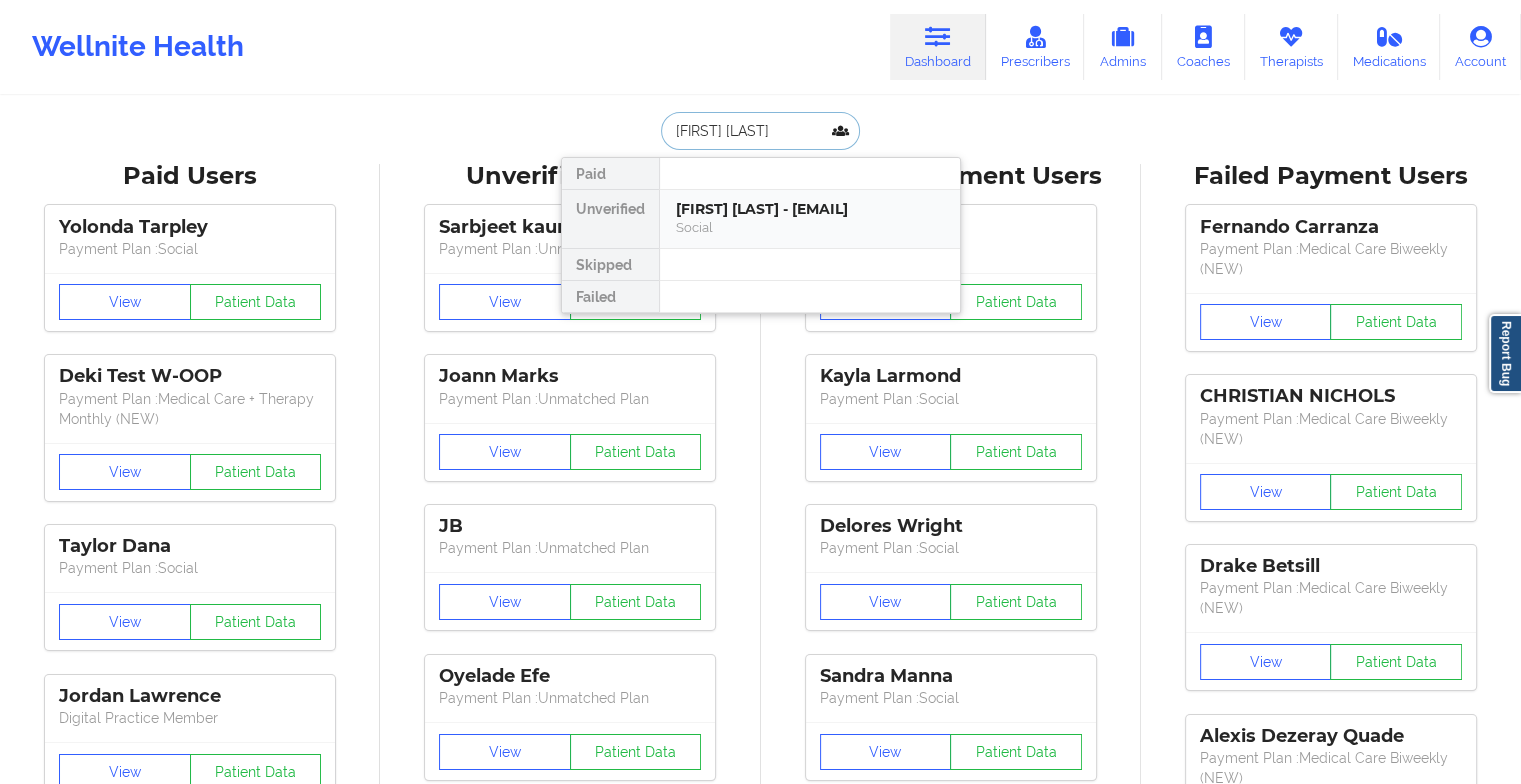 click on "[FIRST] [LAST] - [EMAIL]" at bounding box center (810, 209) 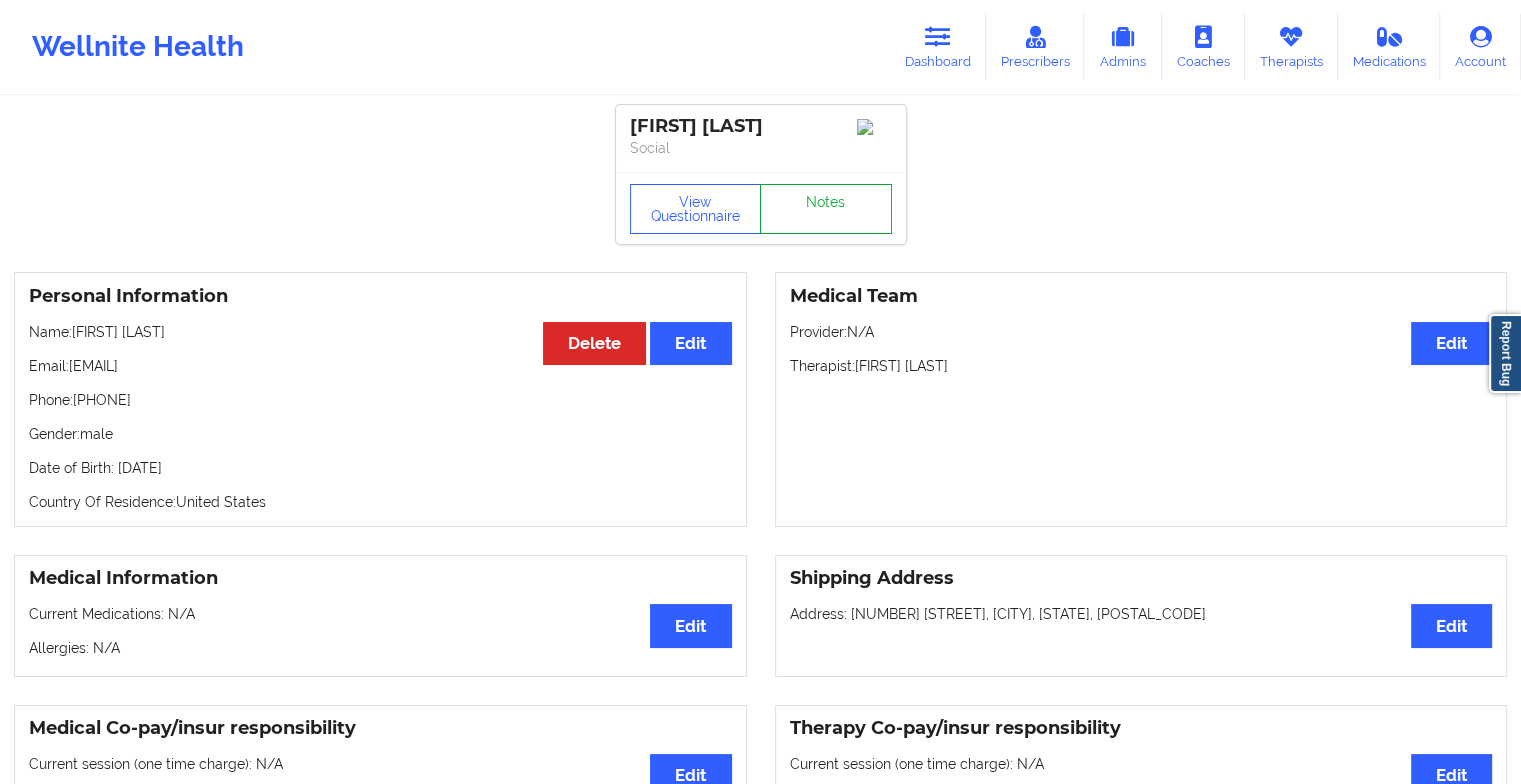 click on "Notes" at bounding box center (826, 209) 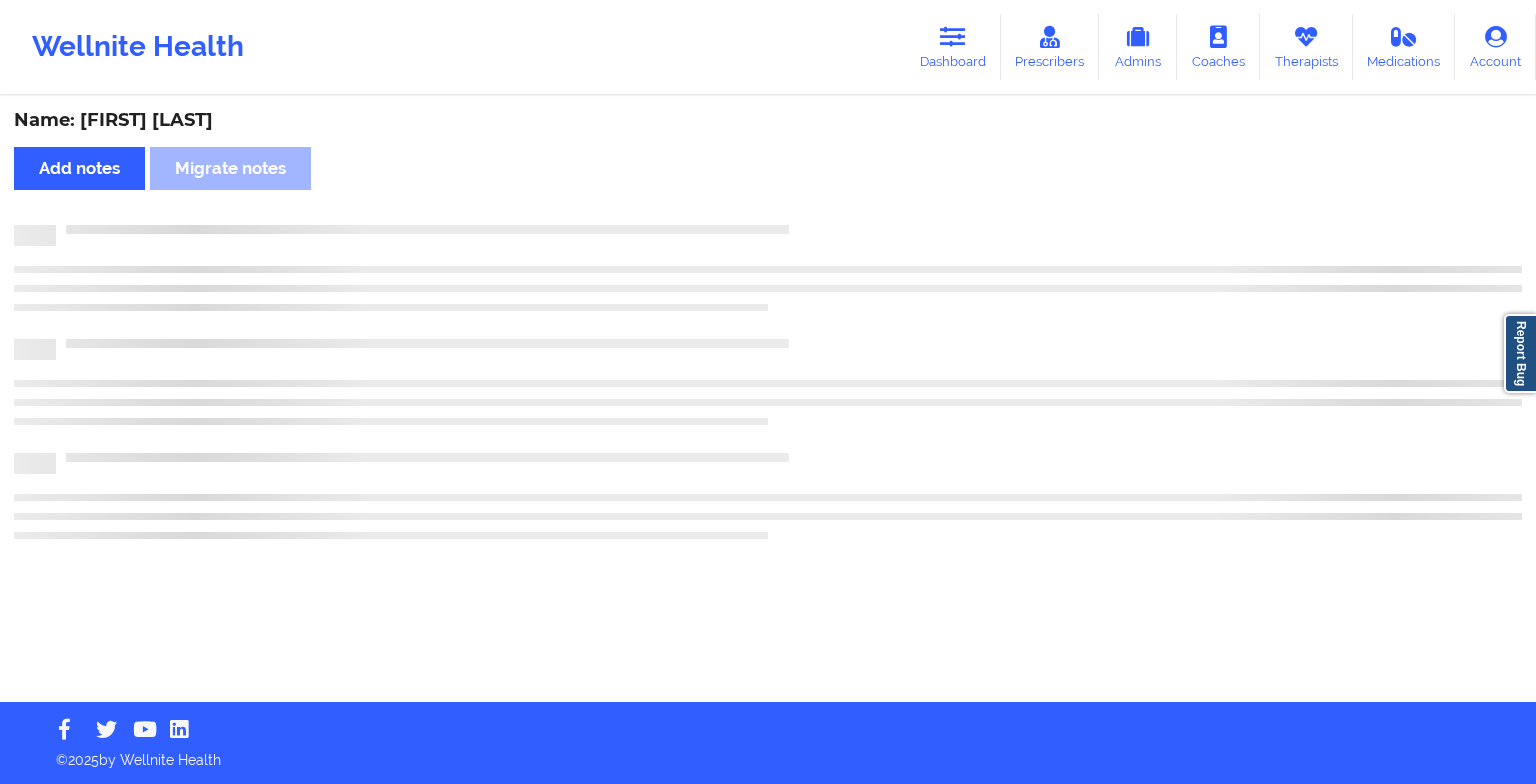 click at bounding box center (789, 225) 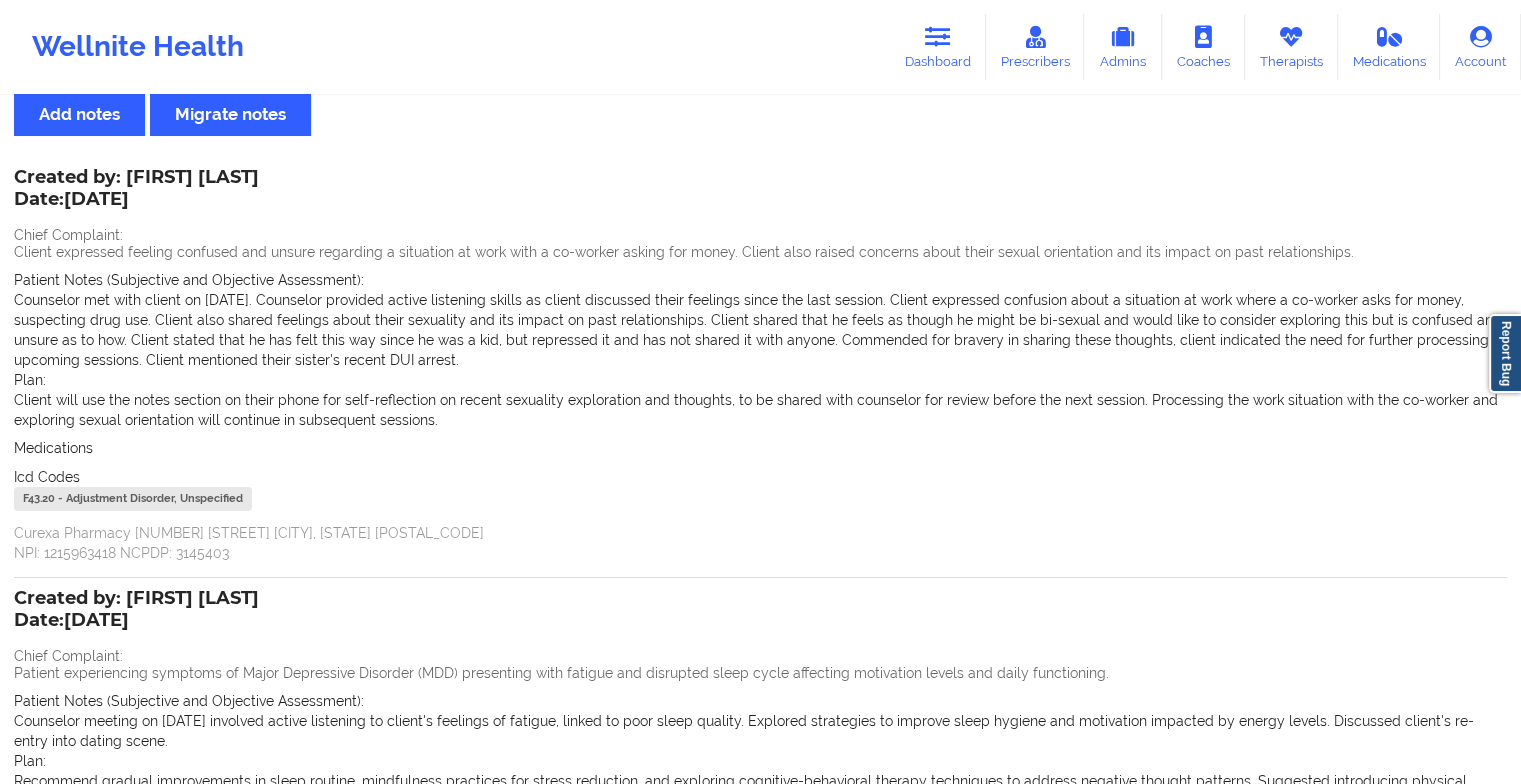 scroll, scrollTop: 0, scrollLeft: 0, axis: both 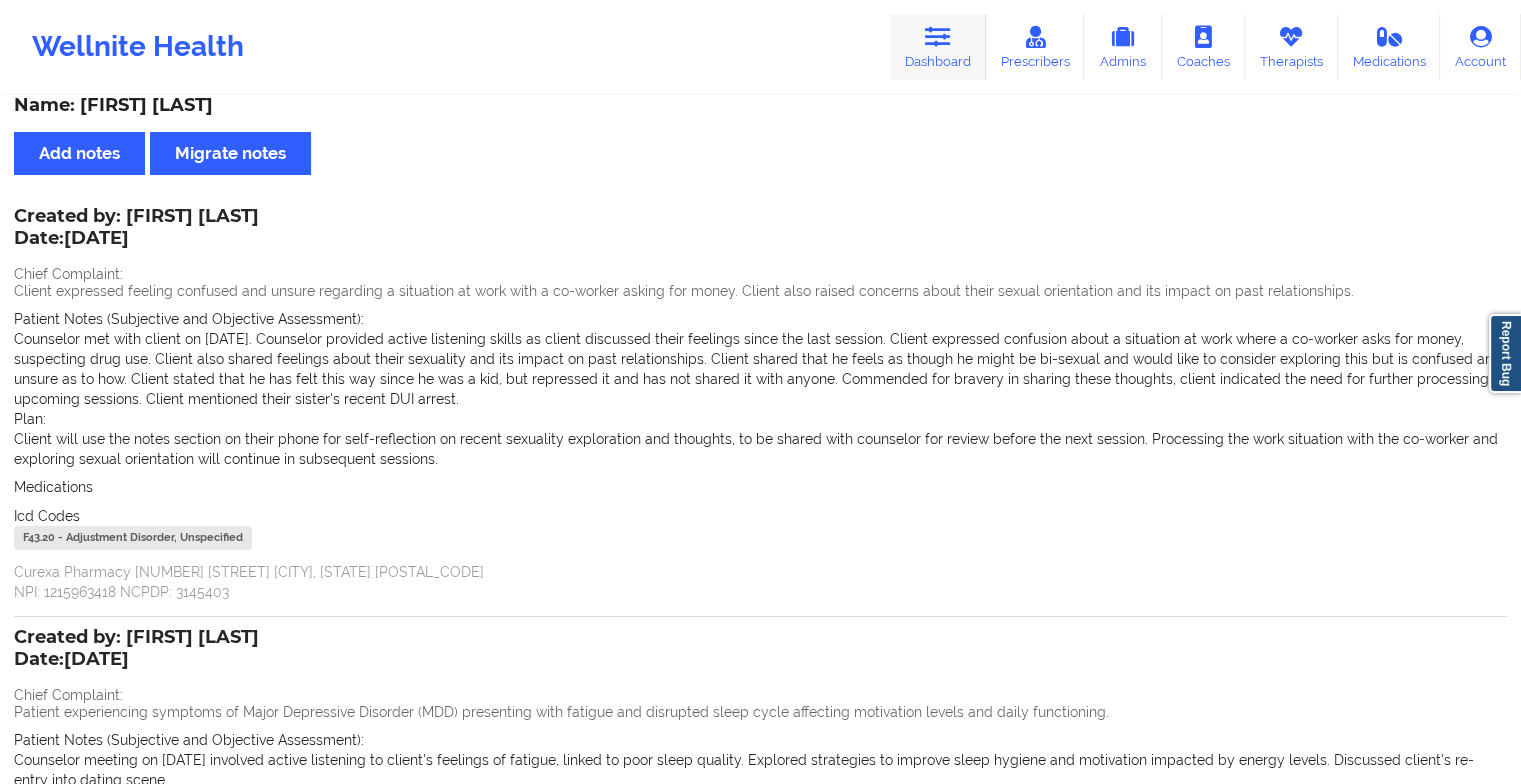 click on "Dashboard" at bounding box center [938, 47] 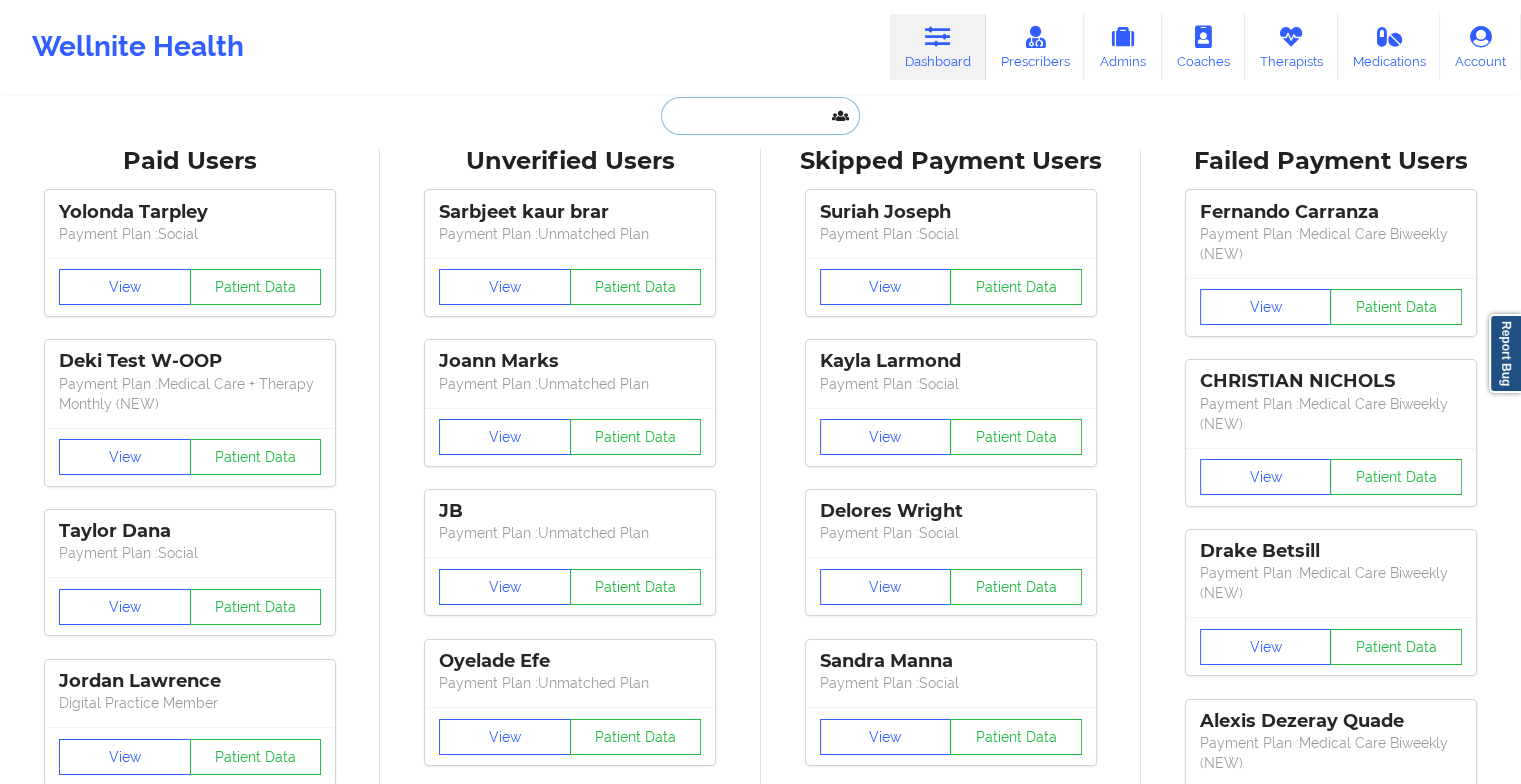 click at bounding box center [760, 116] 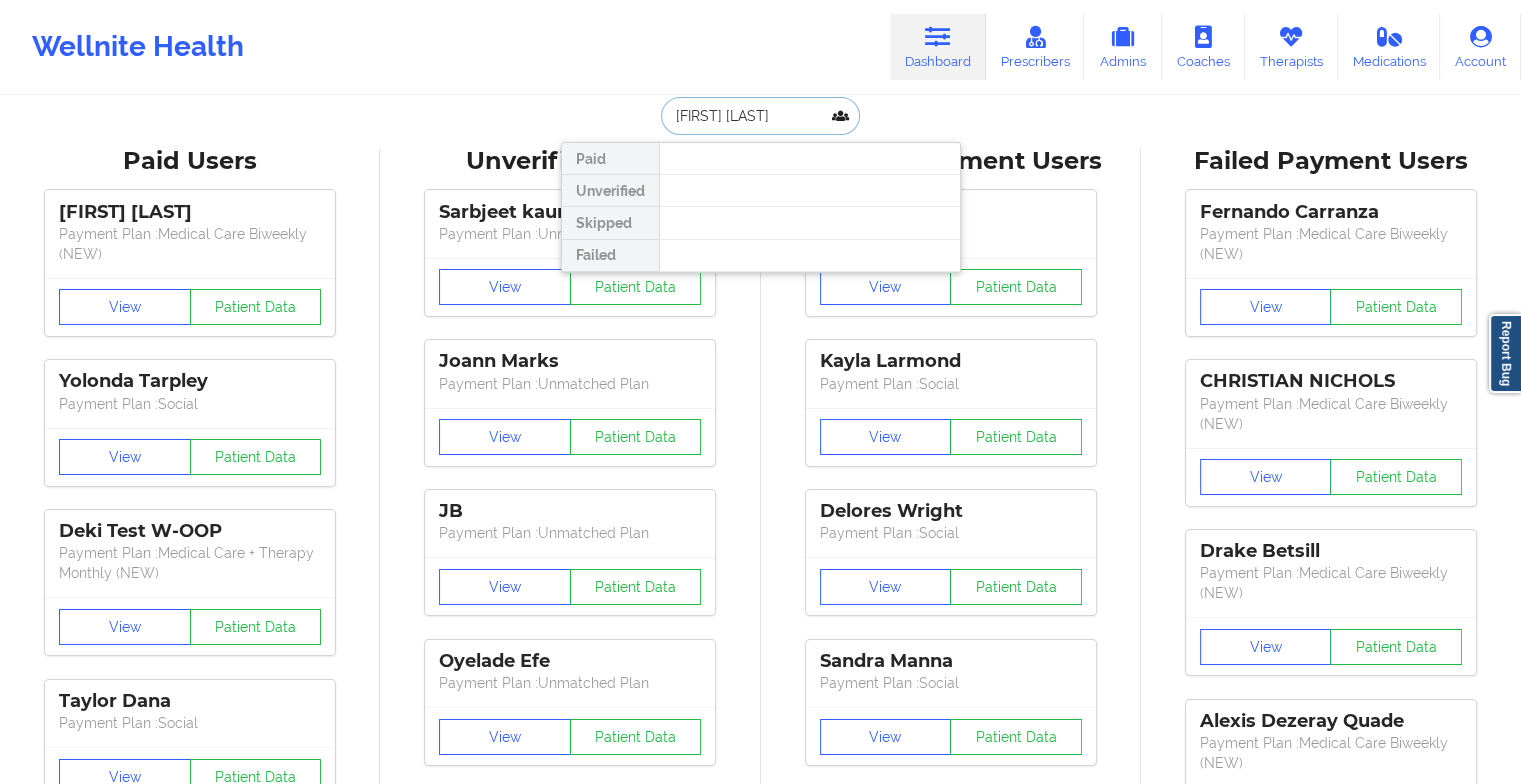 type on "[FIRST] [LAST]" 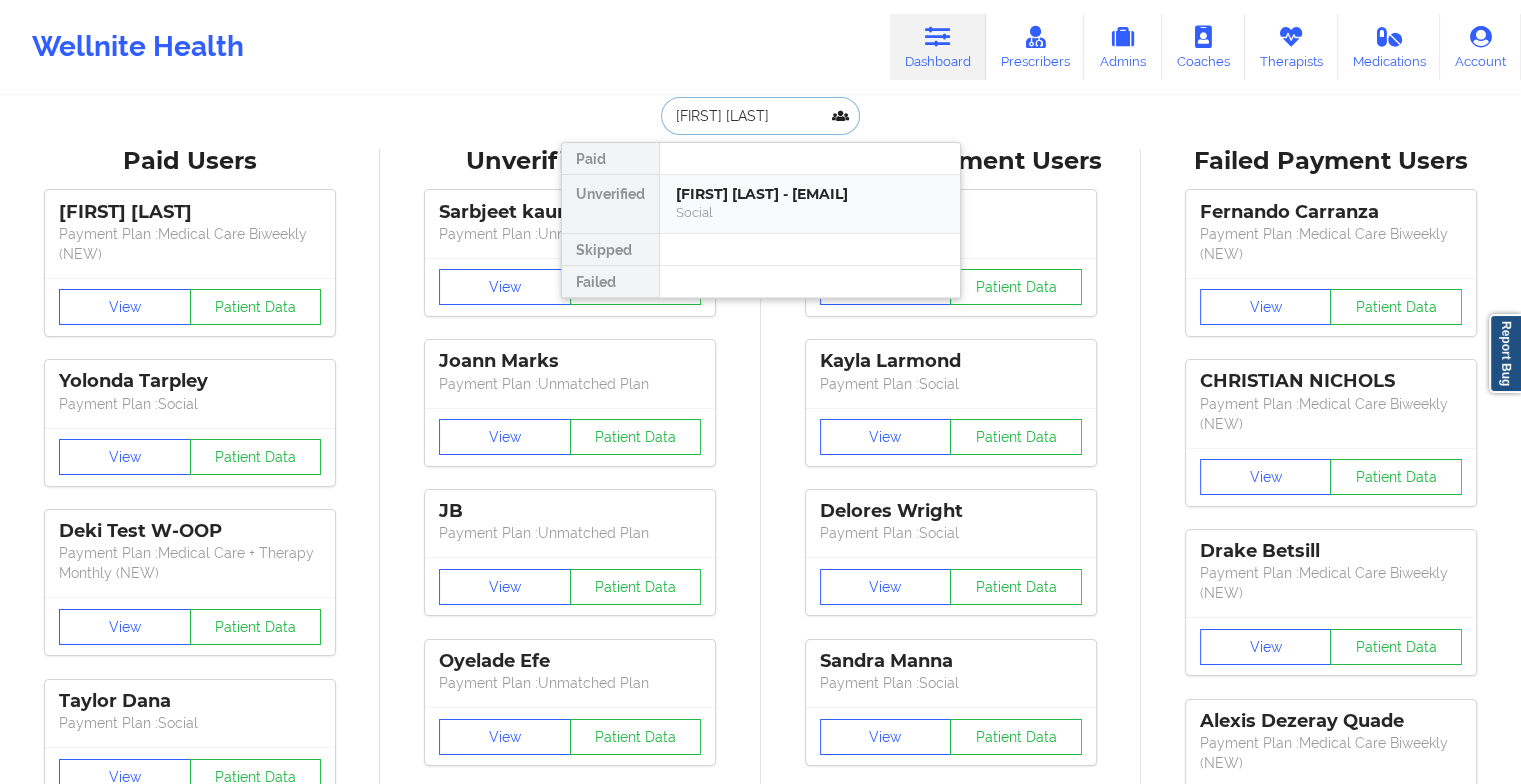 click on "[FIRST] [LAST] - [EMAIL]" at bounding box center [810, 194] 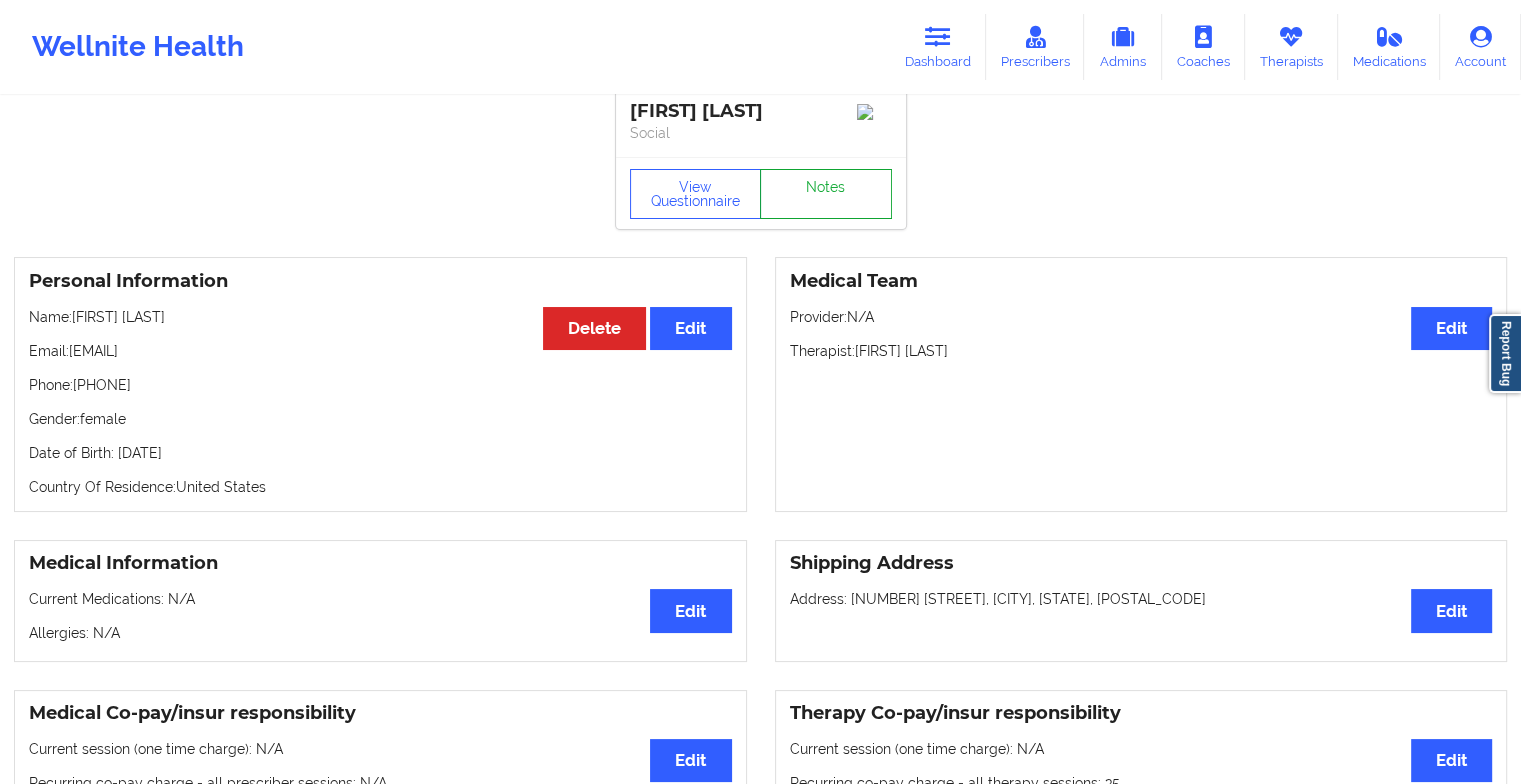 click on "Notes" at bounding box center (826, 194) 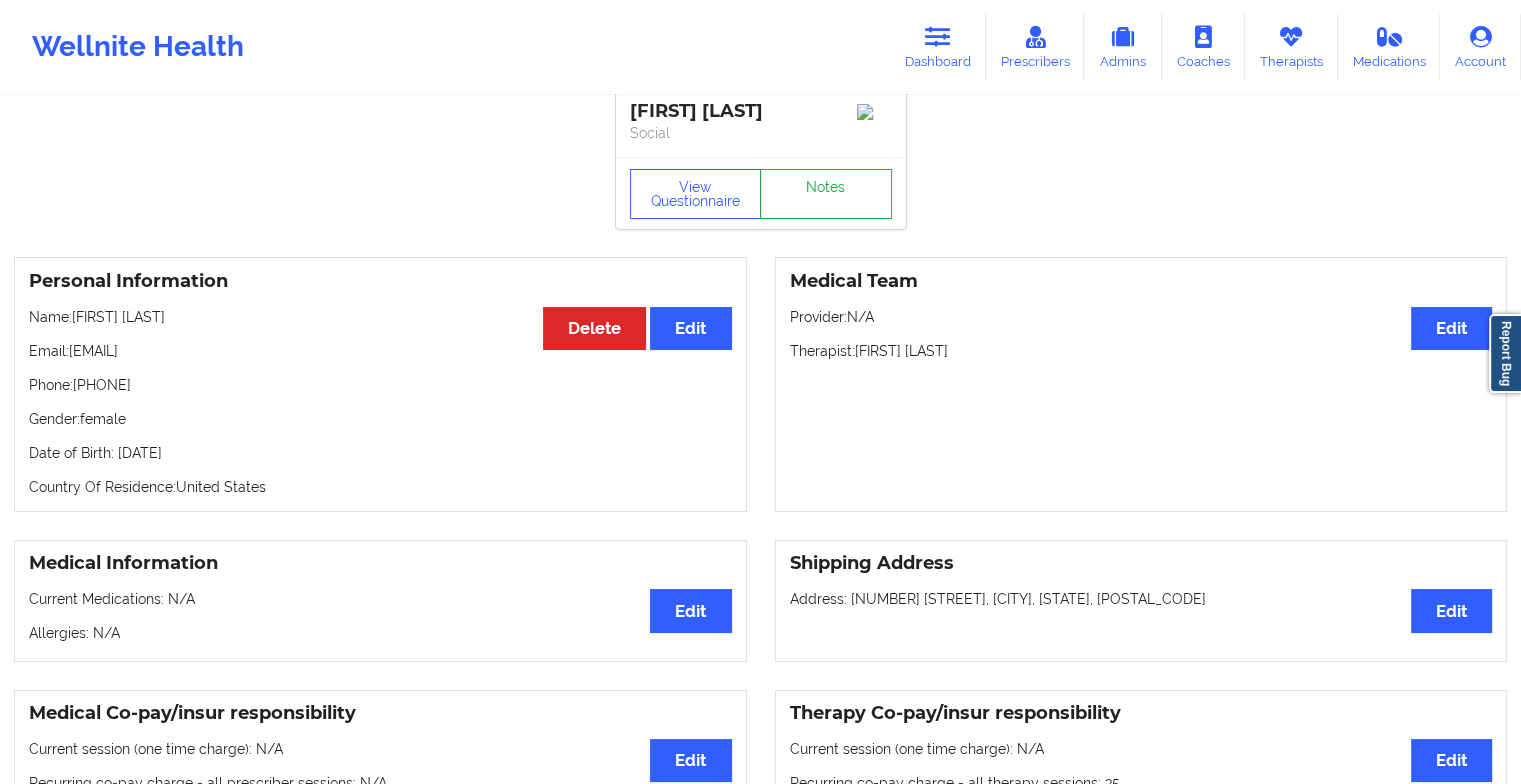 scroll, scrollTop: 0, scrollLeft: 0, axis: both 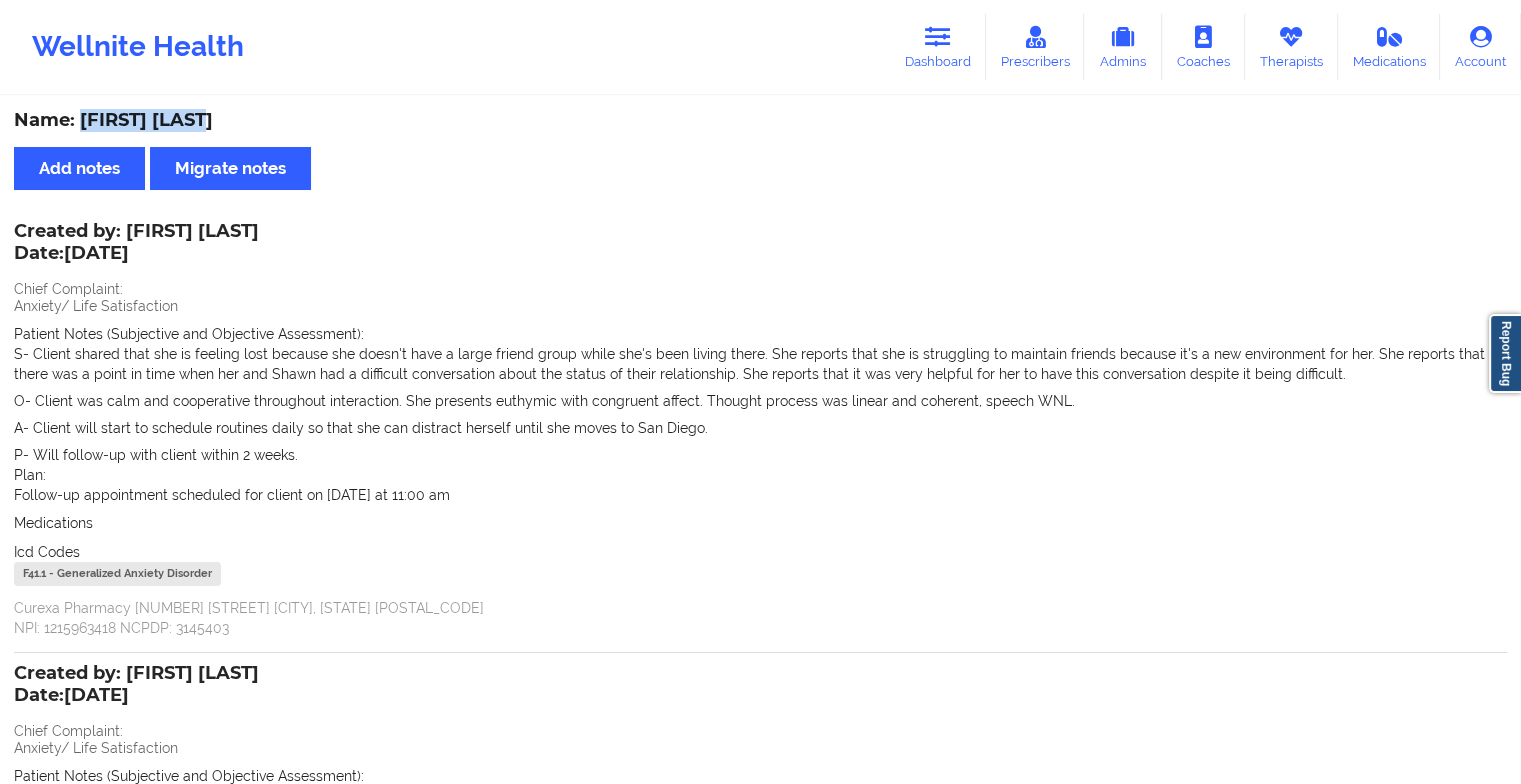 drag, startPoint x: 80, startPoint y: 122, endPoint x: 280, endPoint y: 96, distance: 201.68292 